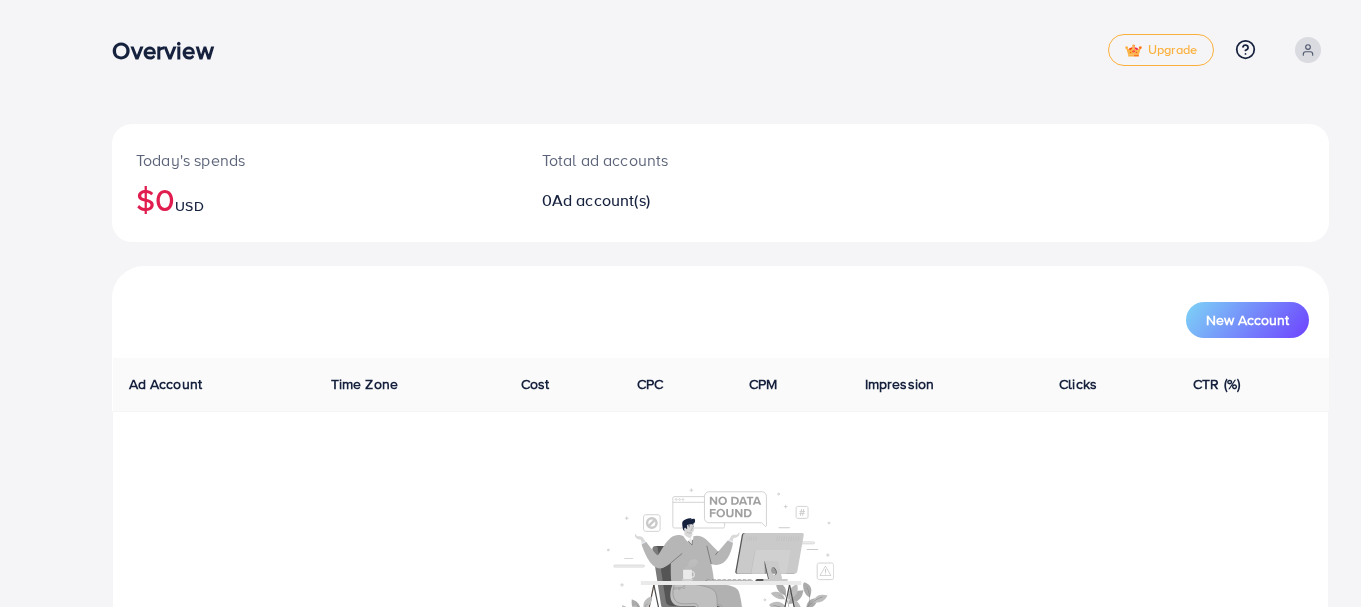 scroll, scrollTop: 0, scrollLeft: 0, axis: both 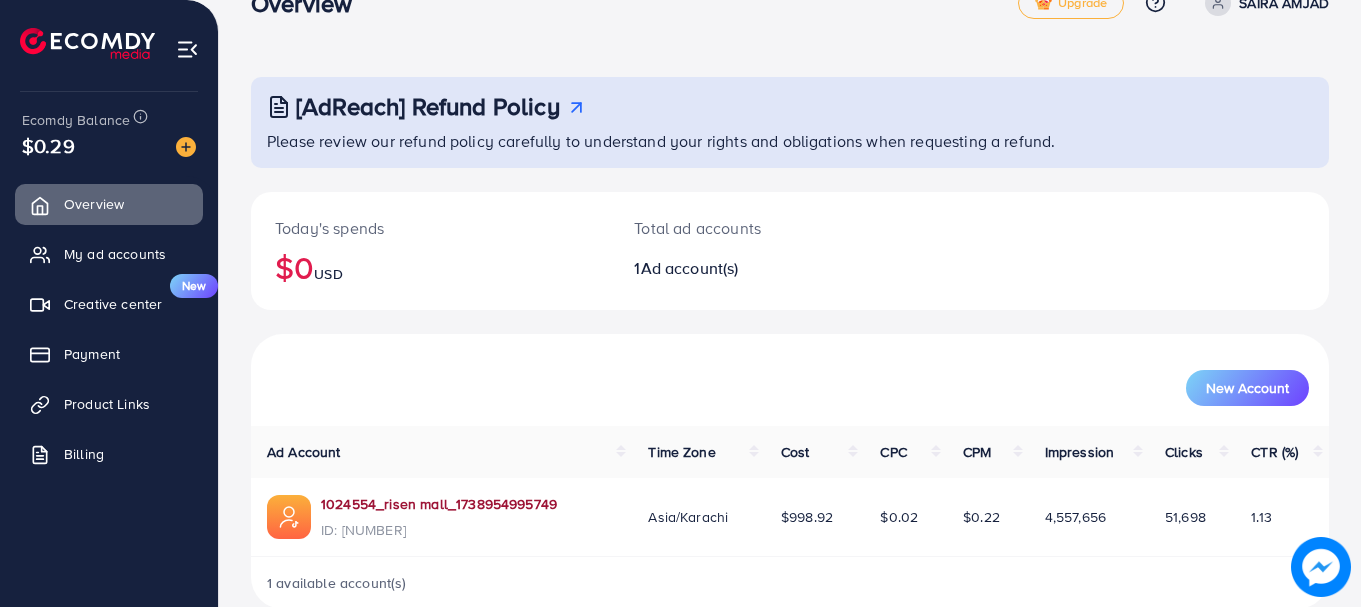 click on "1024554_risen mall_1738954995749" at bounding box center [439, 504] 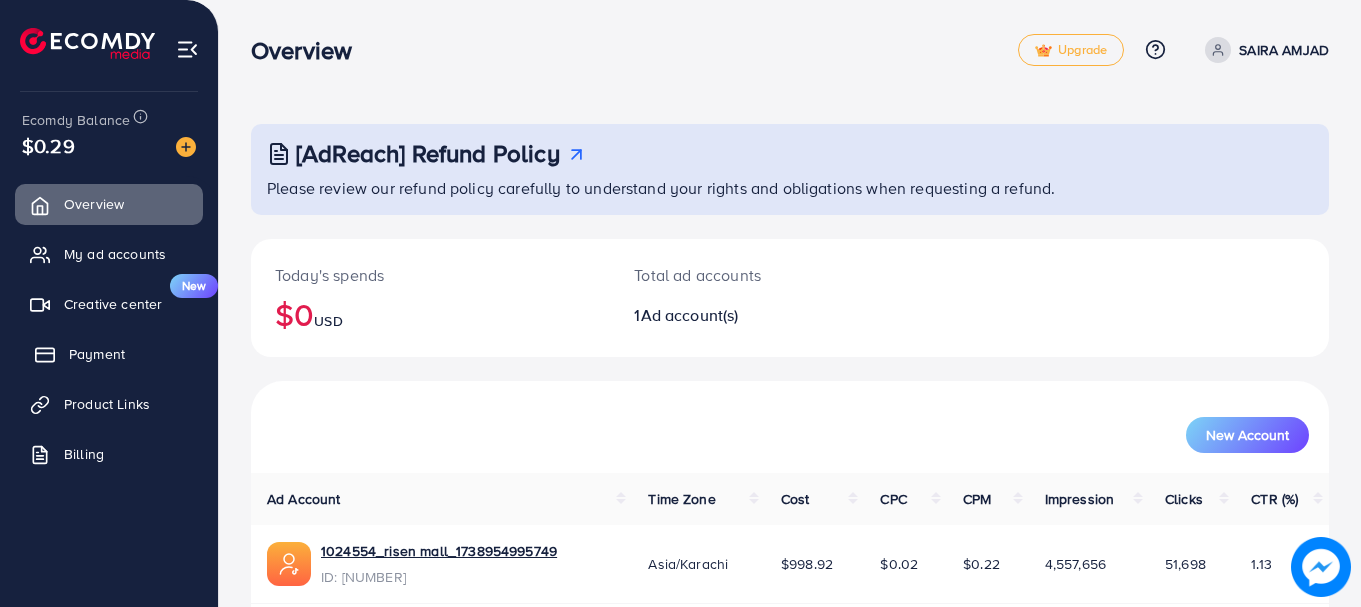 scroll, scrollTop: 0, scrollLeft: 0, axis: both 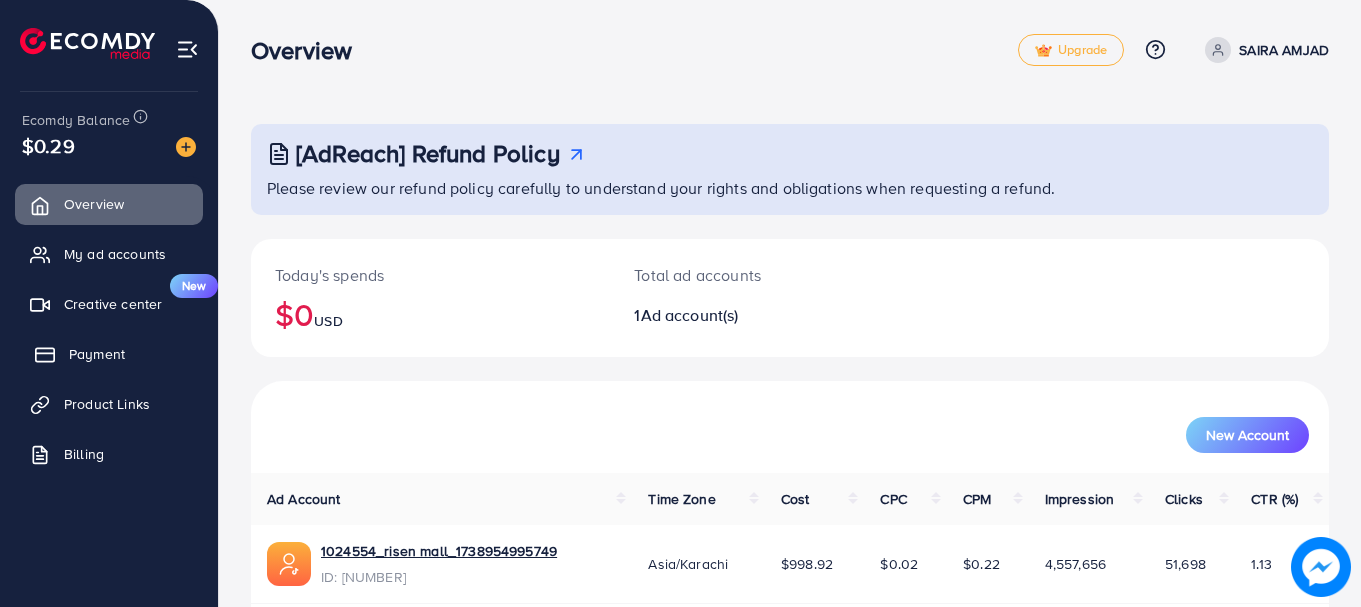 click on "Payment" at bounding box center [97, 354] 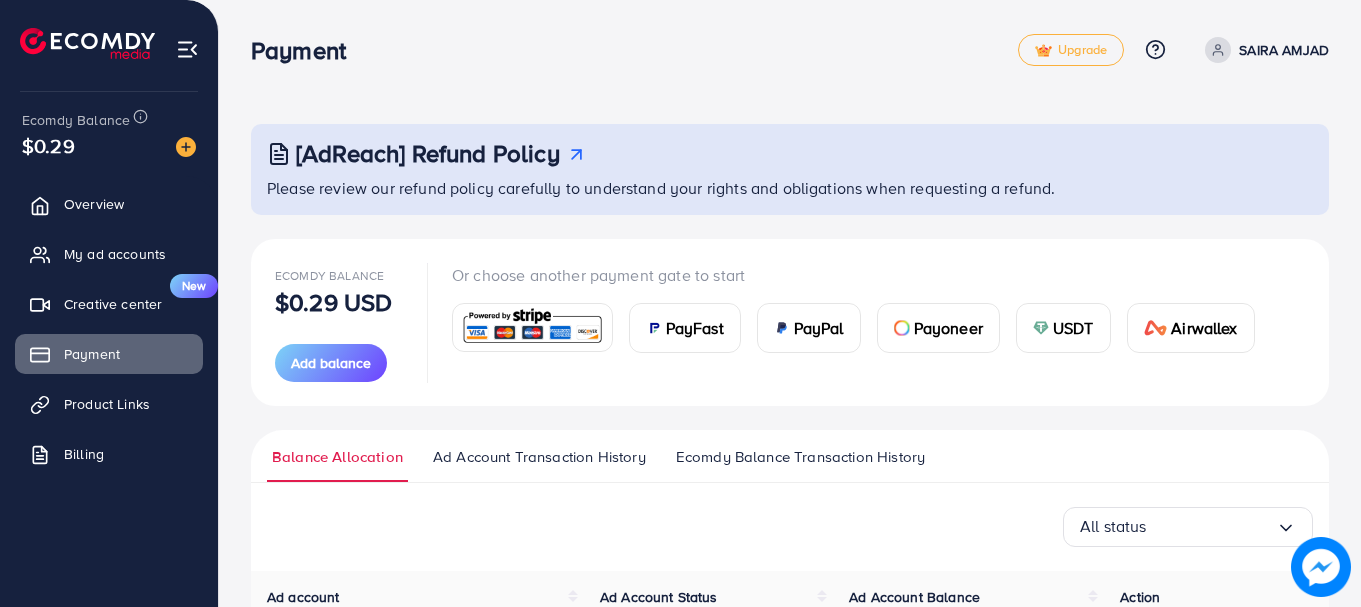 click on "USDT" at bounding box center (1063, 328) 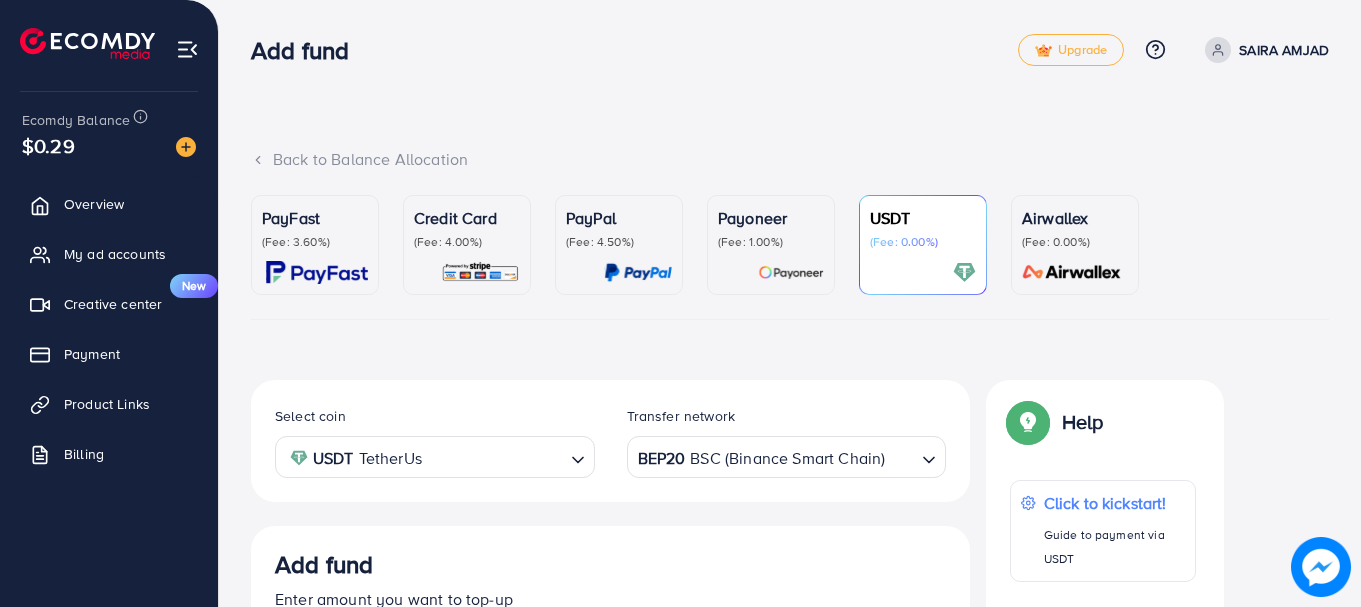 scroll, scrollTop: 373, scrollLeft: 0, axis: vertical 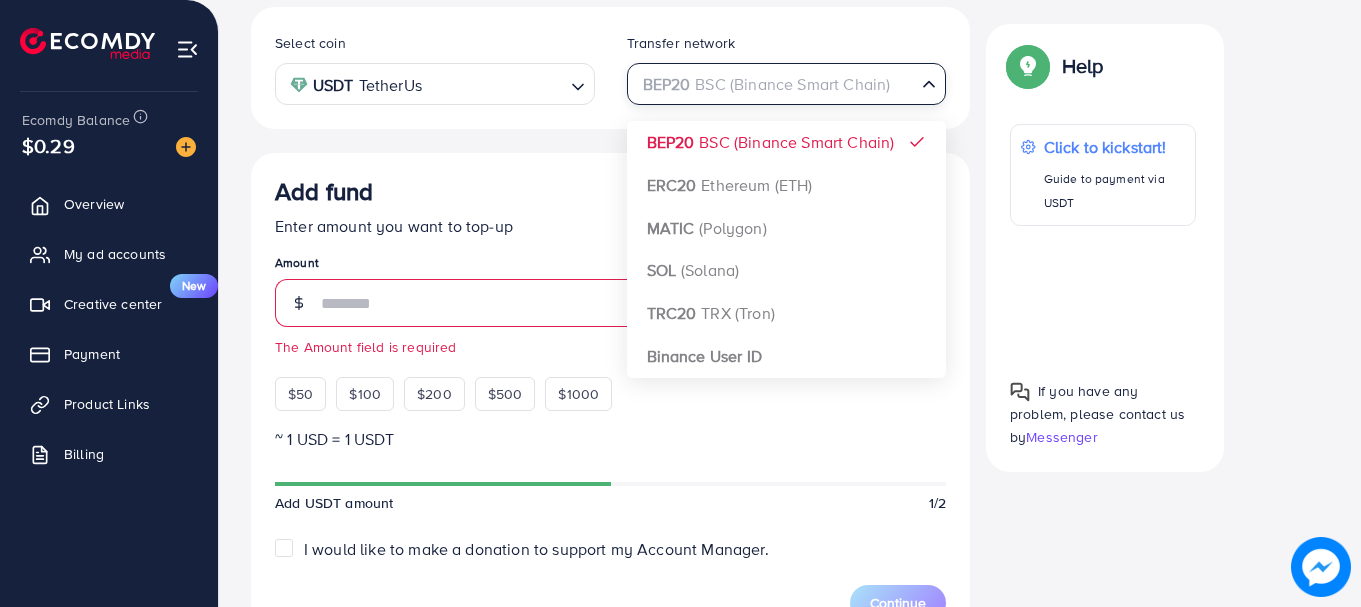 click on "BEP20 BSC (Binance Smart Chain)" at bounding box center (775, 82) 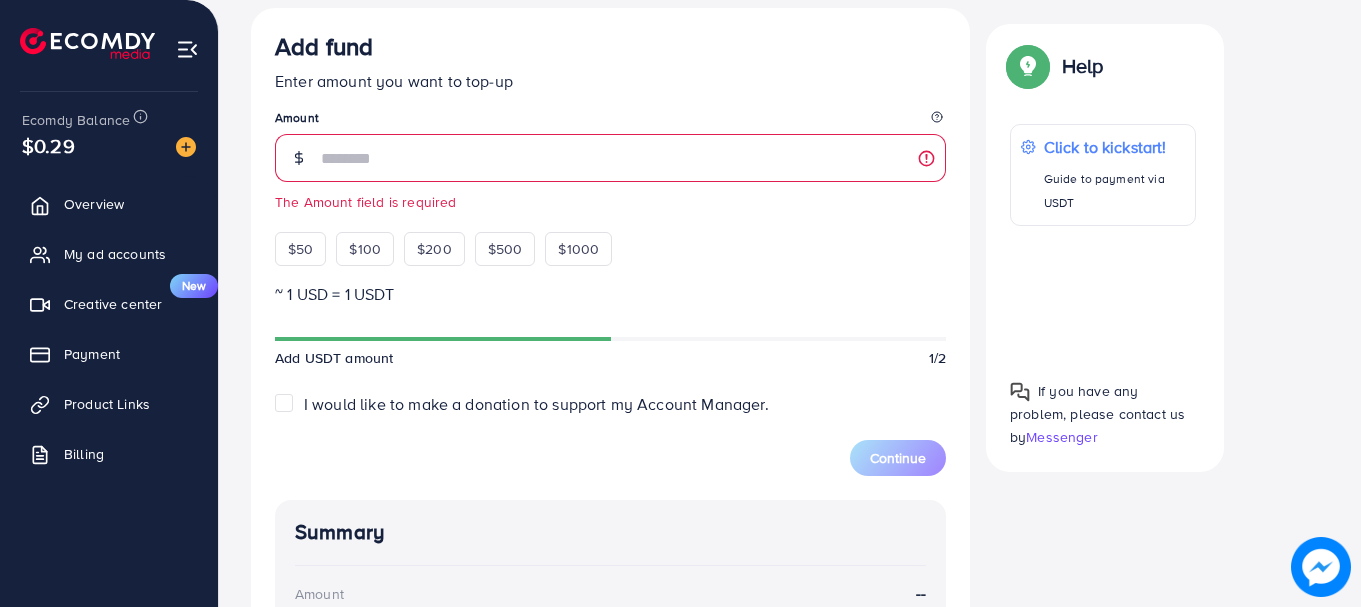 scroll, scrollTop: 520, scrollLeft: 0, axis: vertical 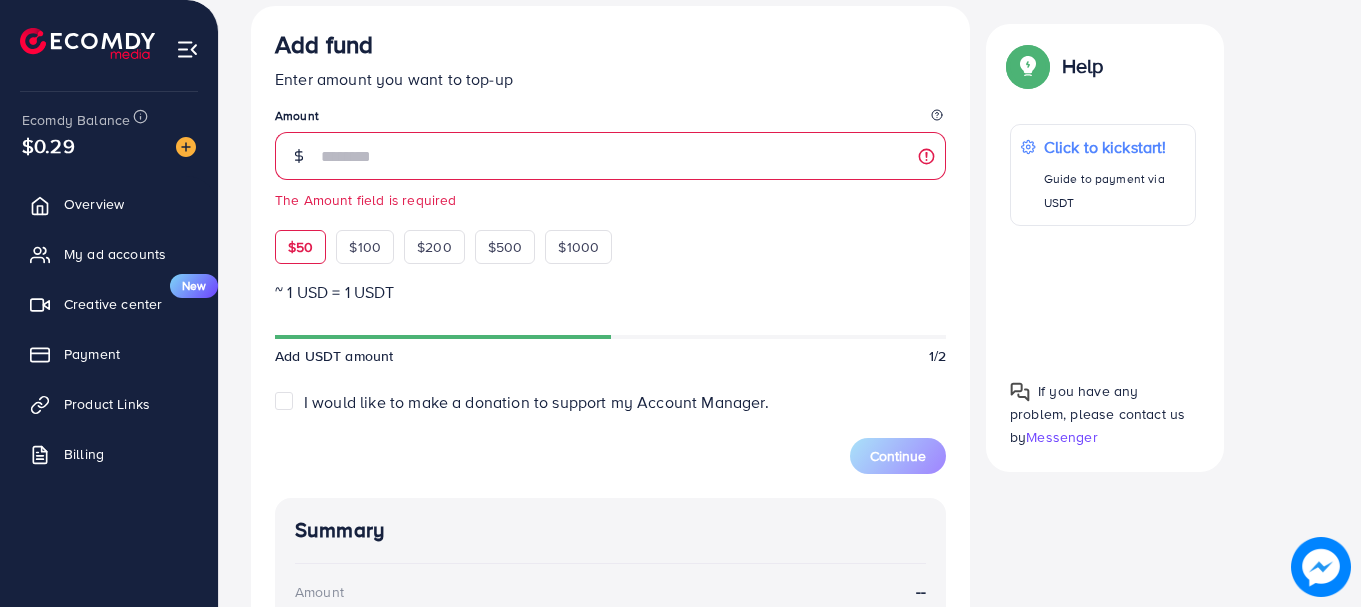 click on "$50" at bounding box center (300, 247) 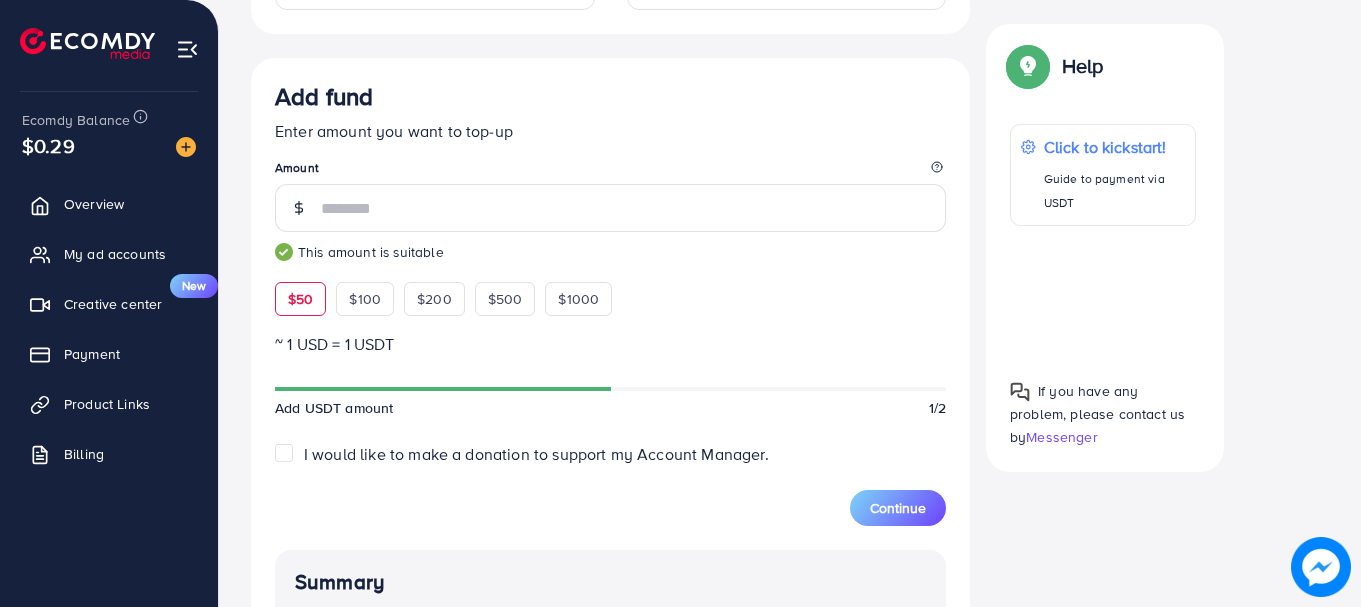scroll, scrollTop: 414, scrollLeft: 0, axis: vertical 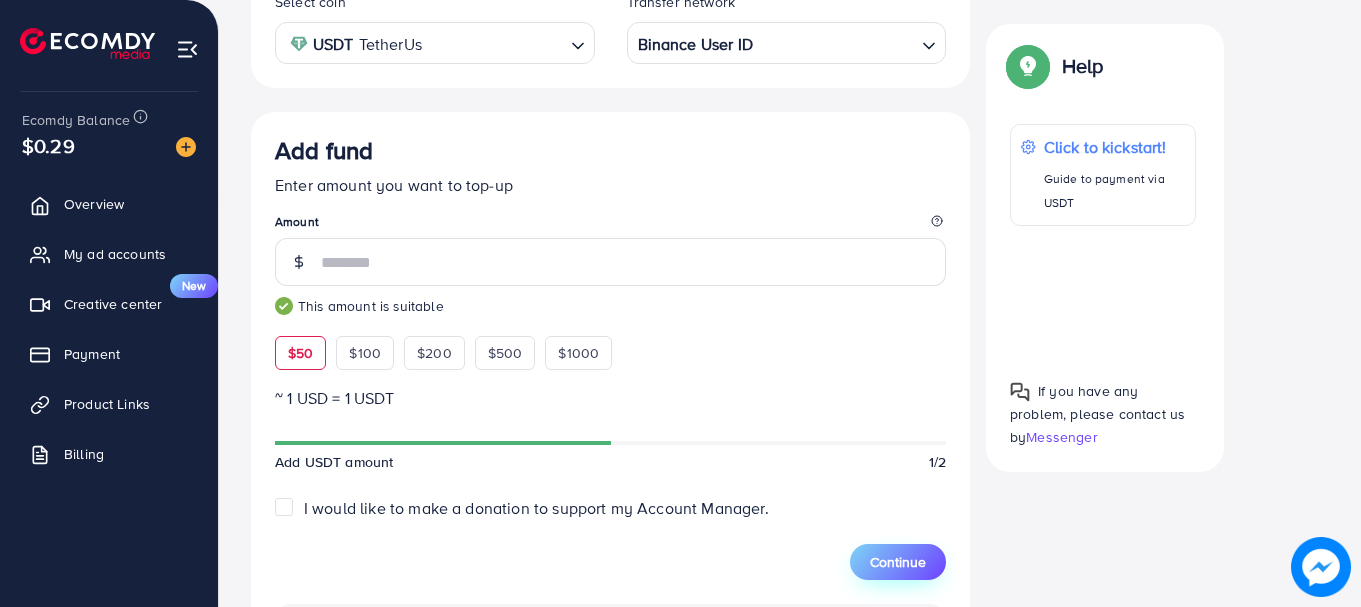click on "Continue" at bounding box center (898, 562) 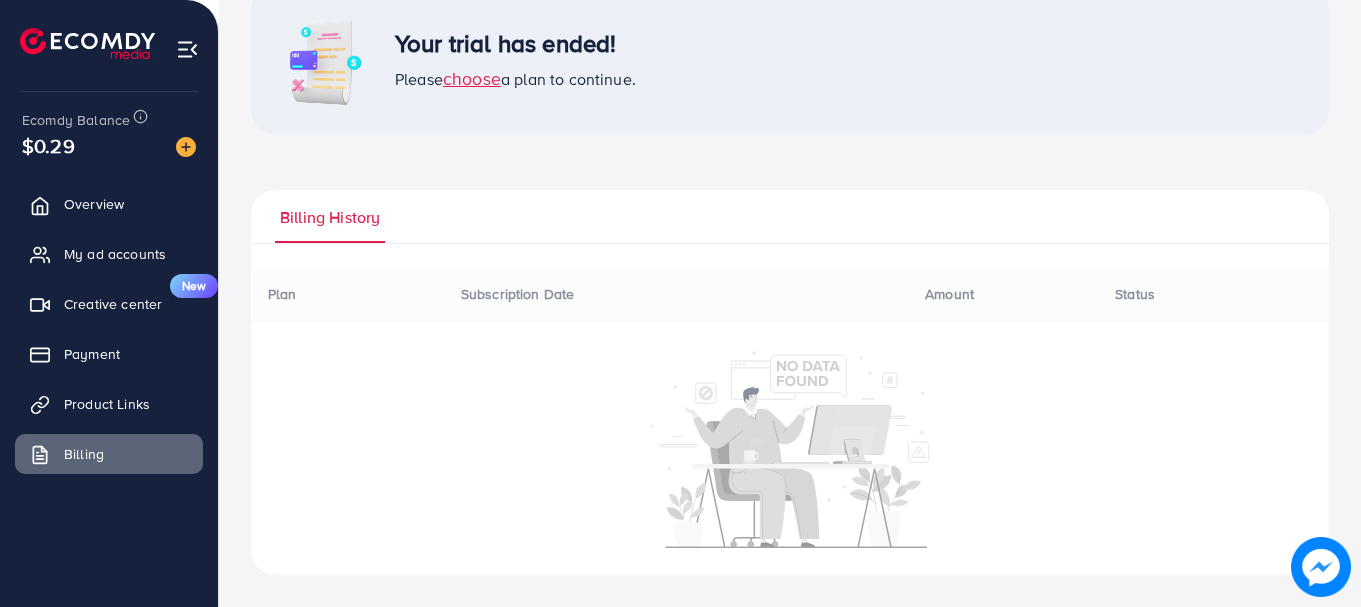 scroll, scrollTop: 0, scrollLeft: 0, axis: both 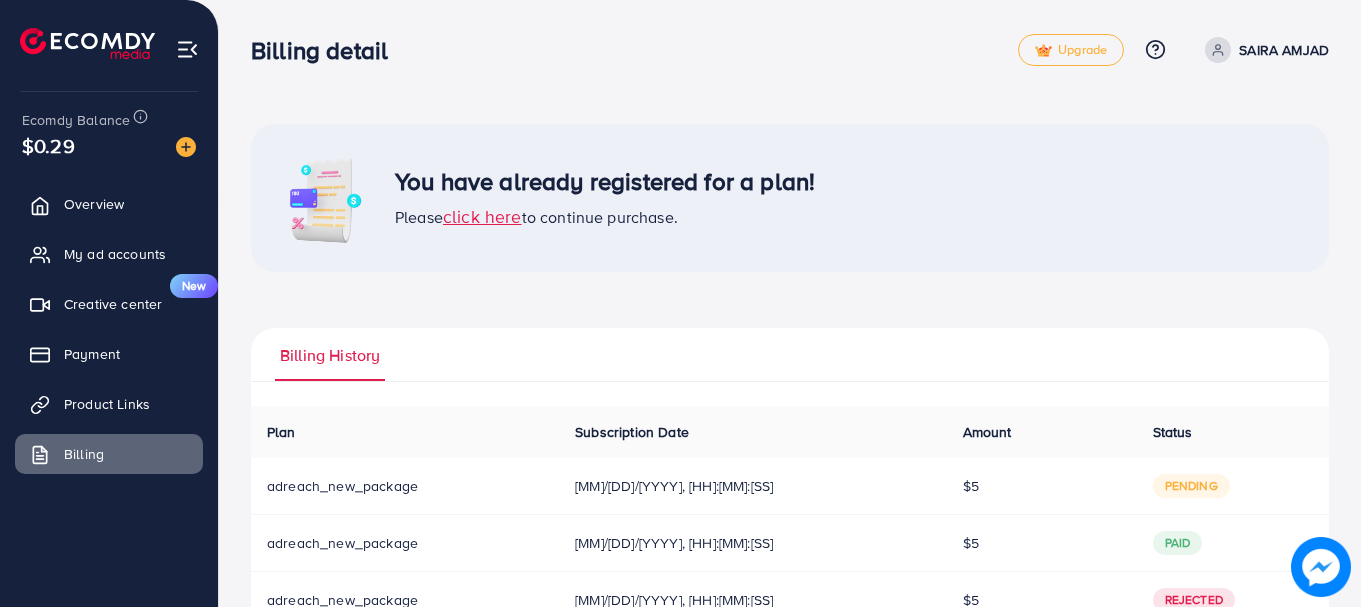 click on "click here" at bounding box center (482, 216) 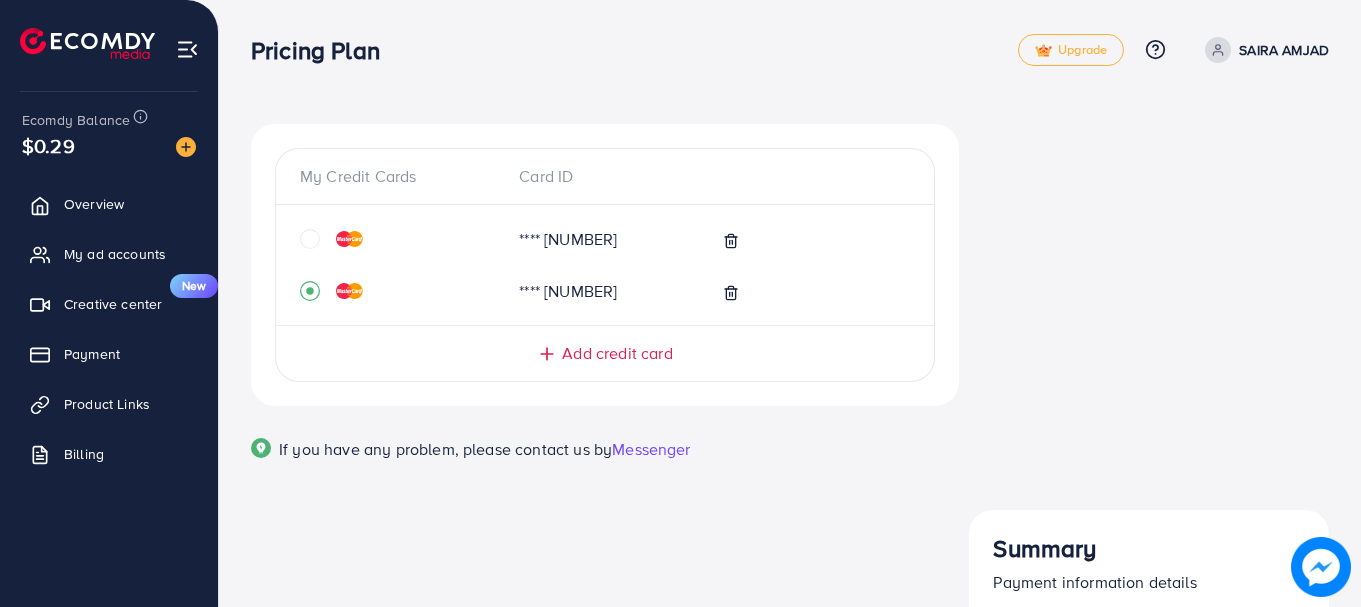 click 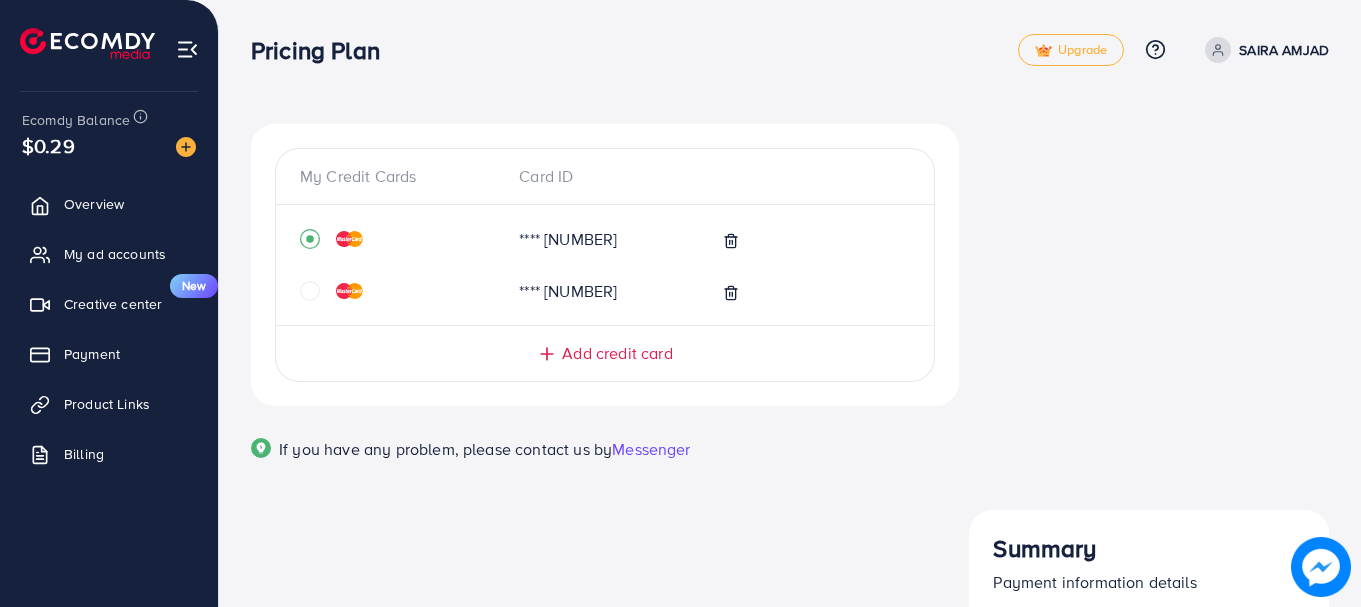 click on "Continue Purchase" at bounding box center [1149, 833] 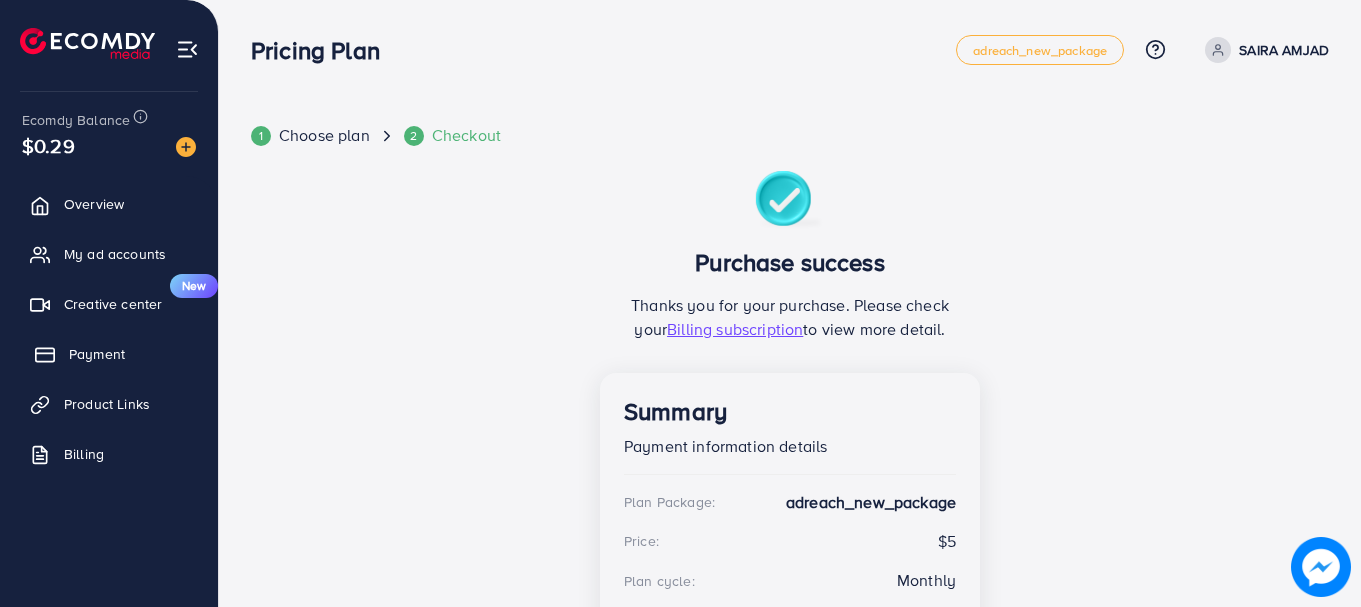 click on "Payment" at bounding box center (97, 354) 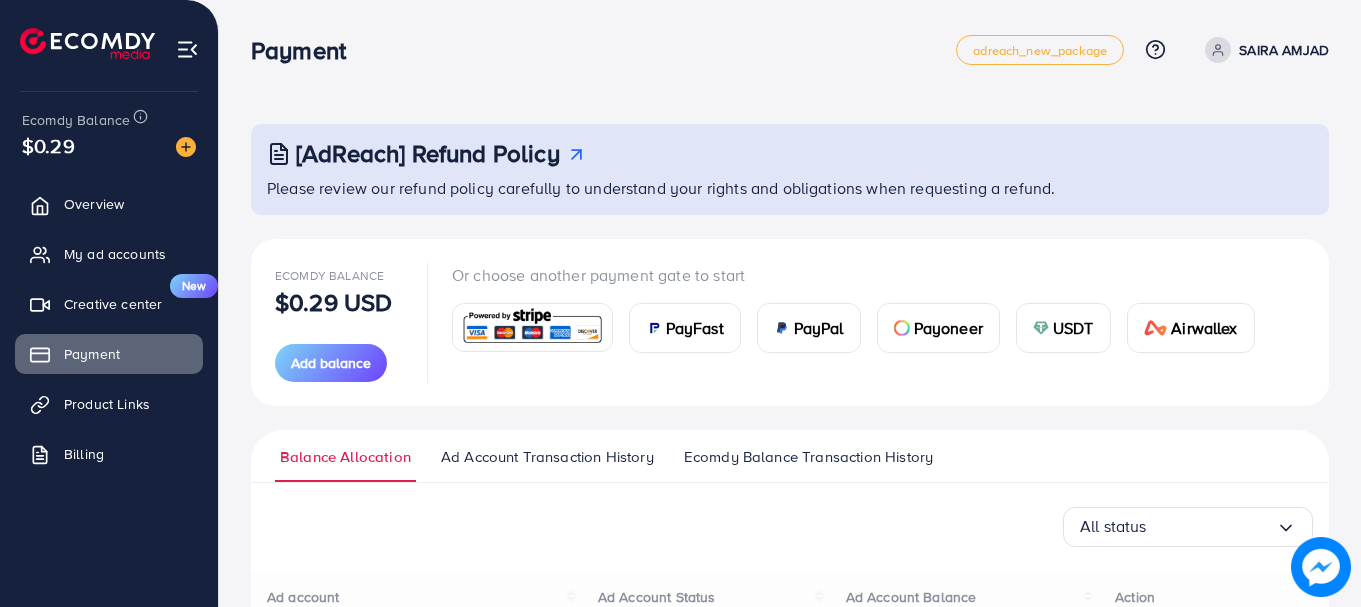 click on "USDT" at bounding box center (1073, 328) 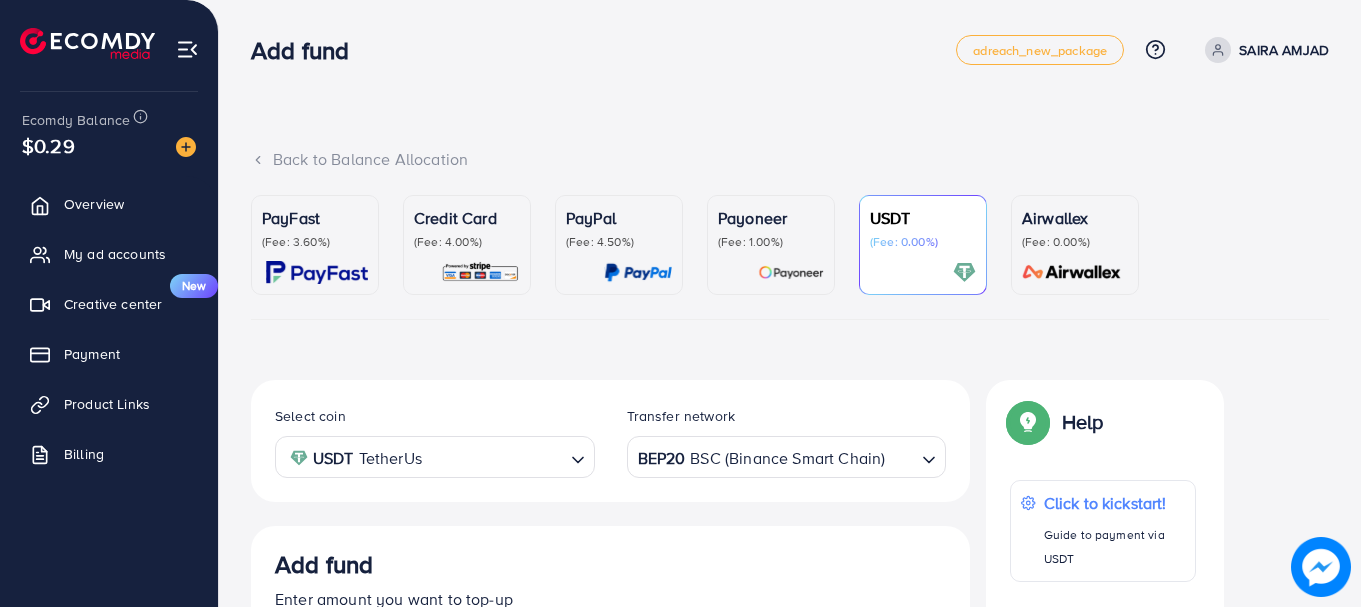 scroll, scrollTop: 373, scrollLeft: 0, axis: vertical 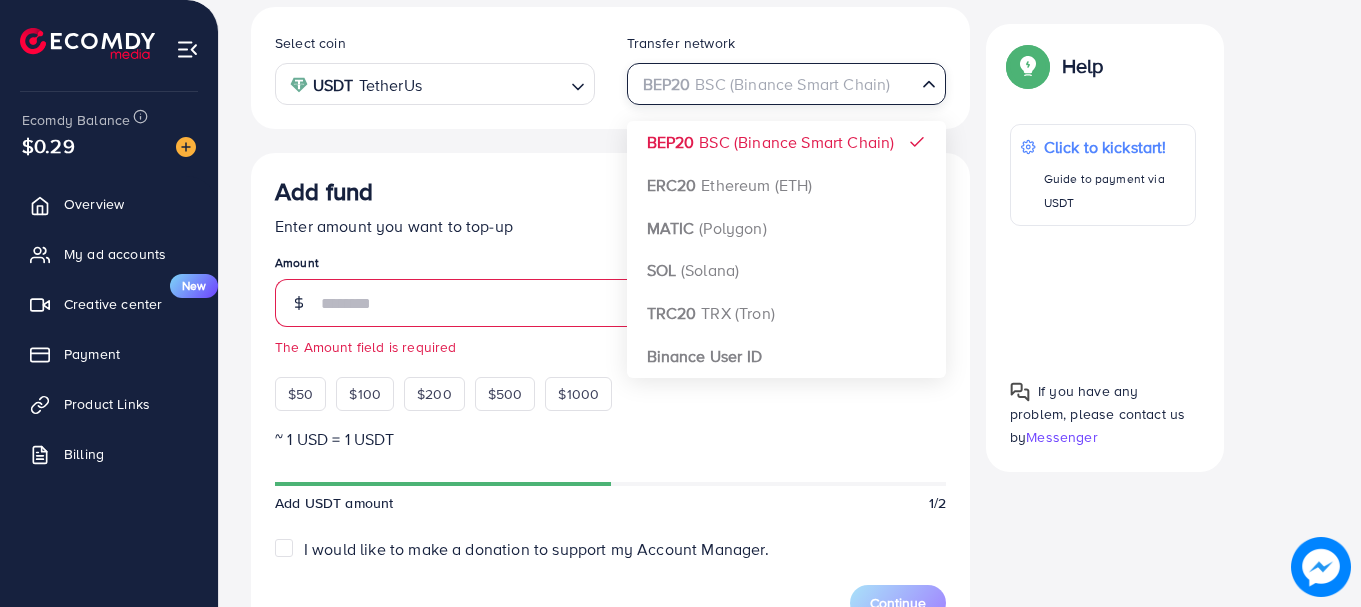 click on "BEP20 BSC (Binance Smart Chain)" at bounding box center [775, 82] 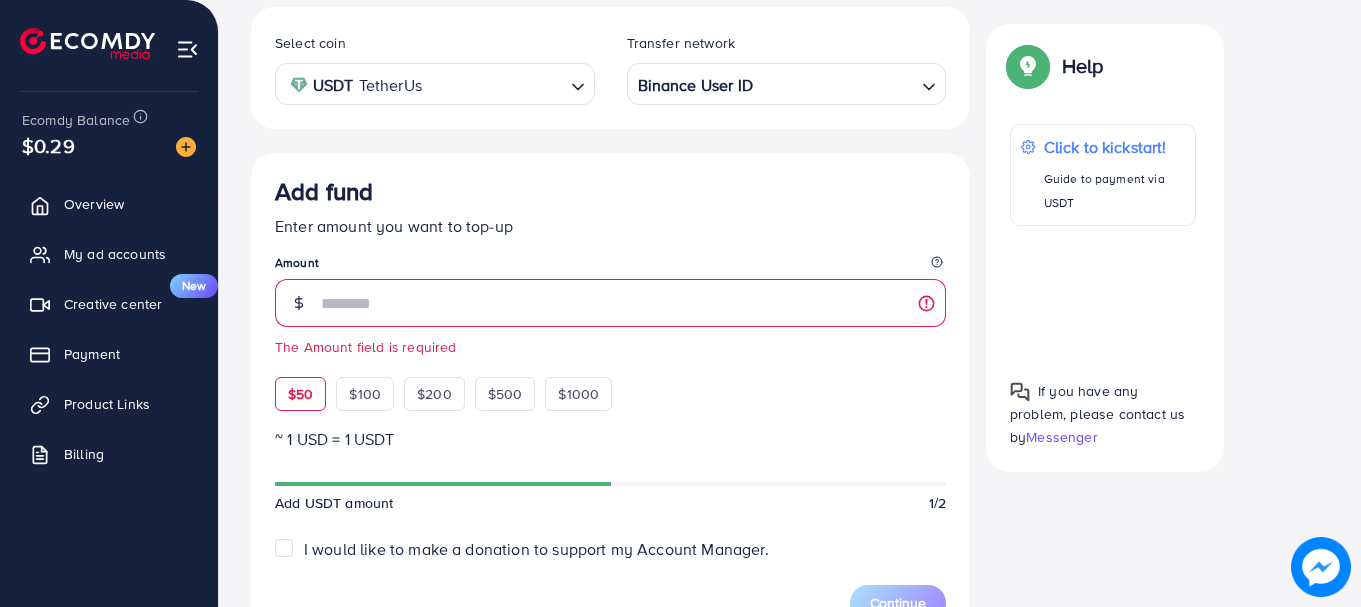 click on "$50" at bounding box center (300, 394) 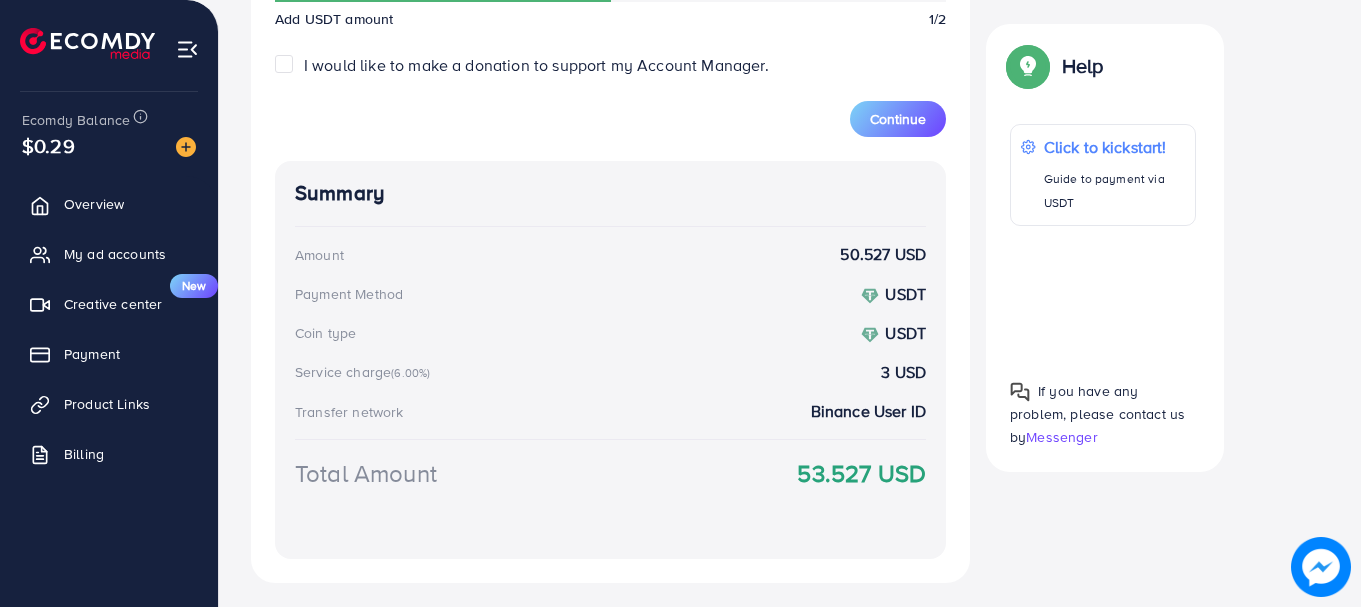 scroll, scrollTop: 850, scrollLeft: 0, axis: vertical 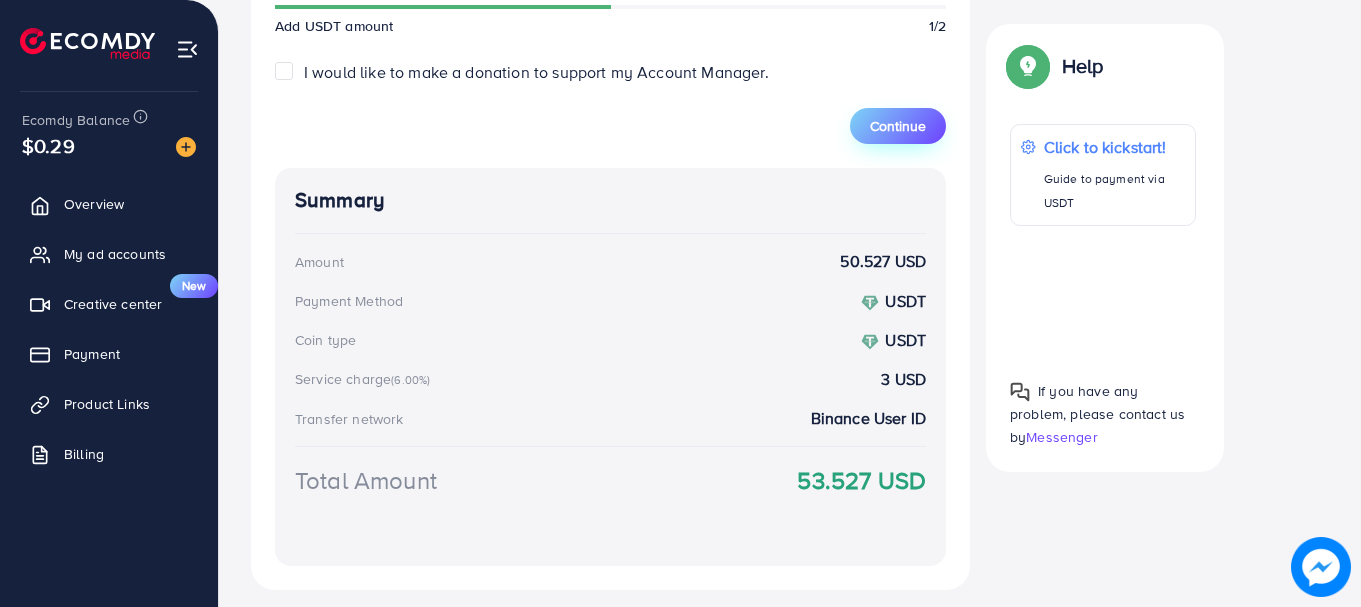 click on "Continue" at bounding box center (898, 126) 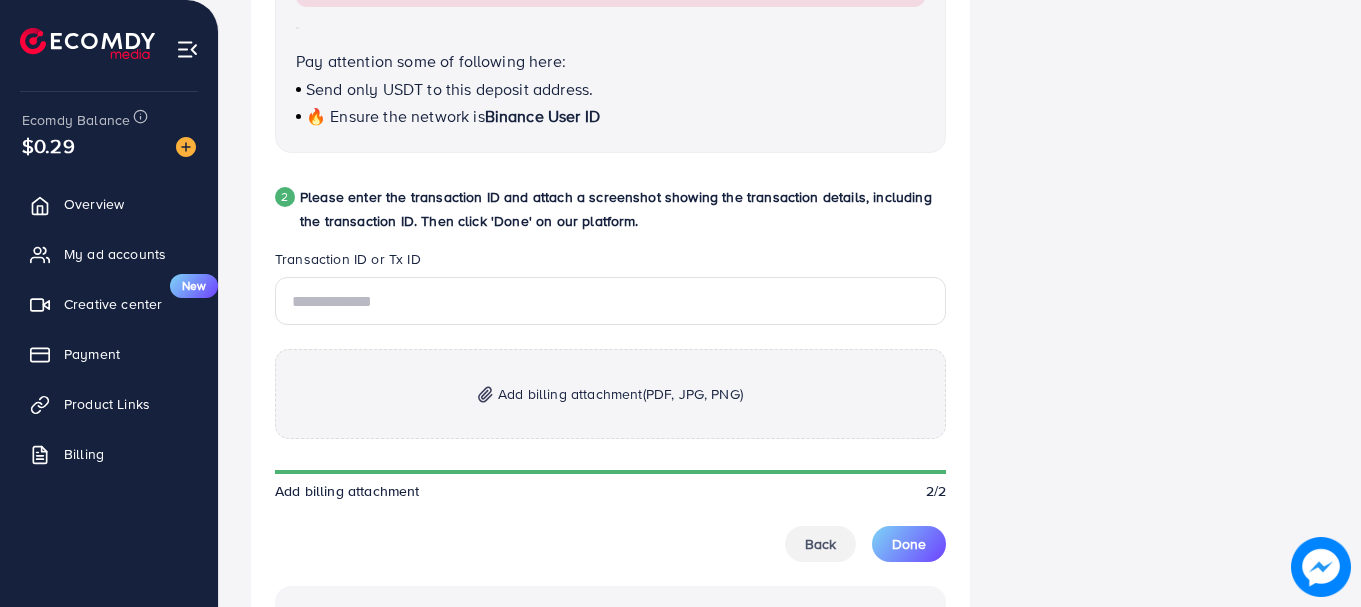 scroll, scrollTop: 891, scrollLeft: 0, axis: vertical 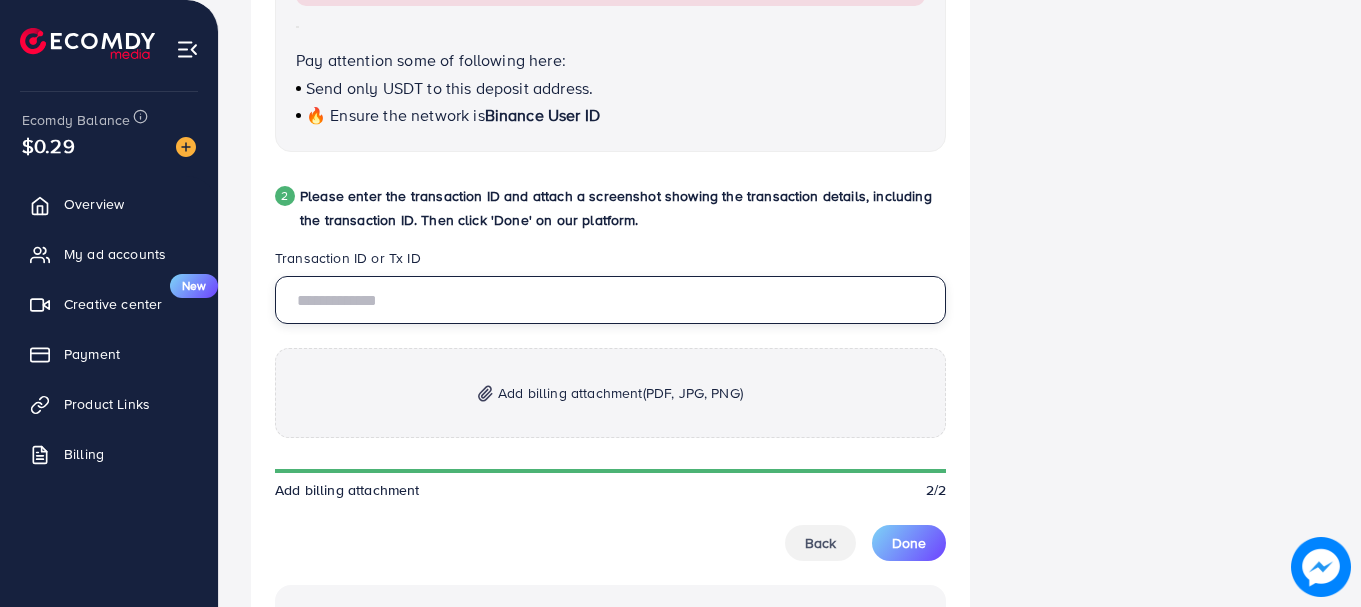 click at bounding box center (610, 300) 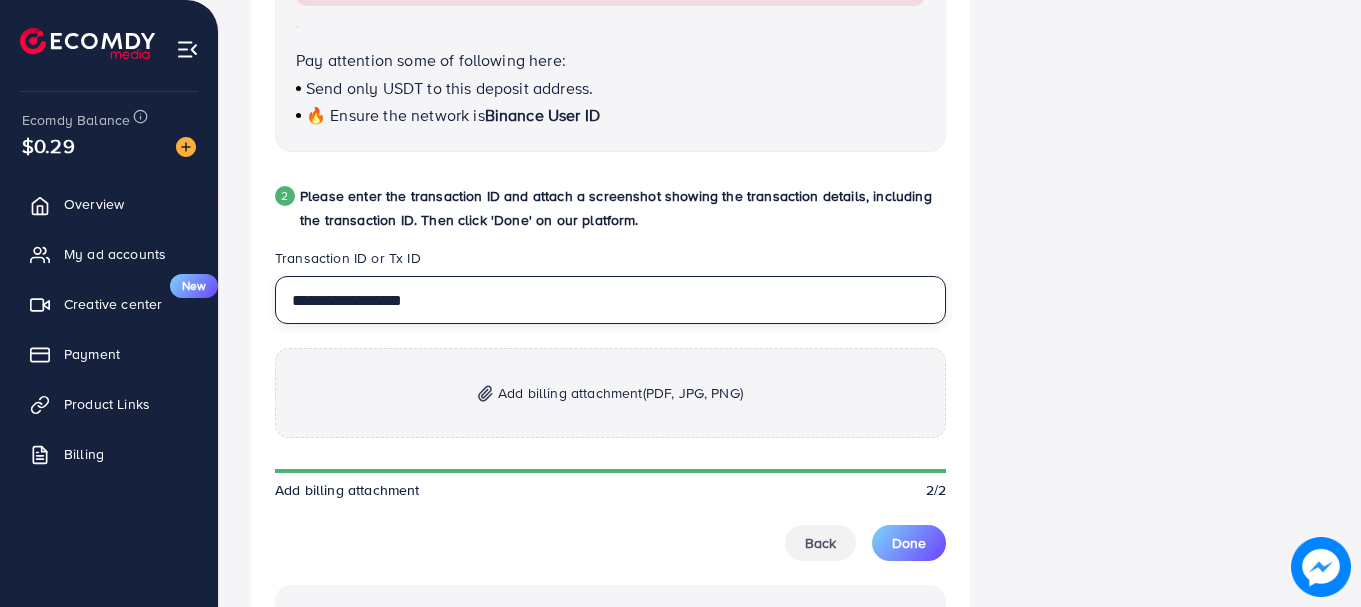 type on "**********" 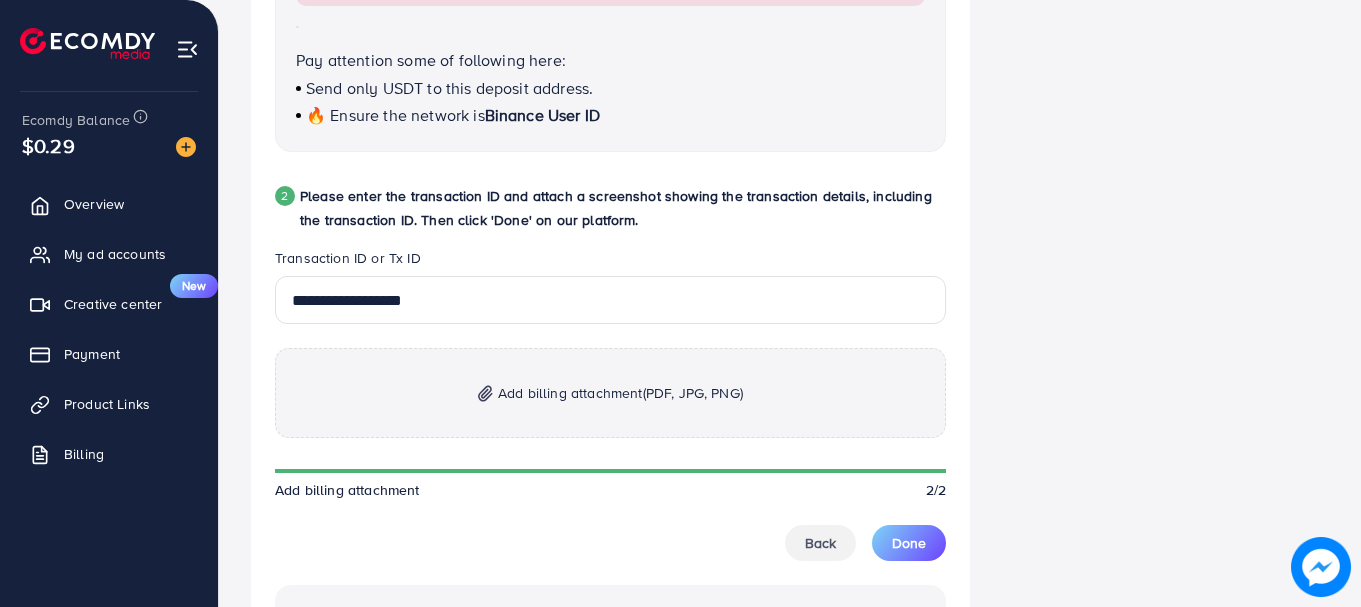 click on "Add billing attachment  (PDF, JPG, PNG)" at bounding box center (620, 393) 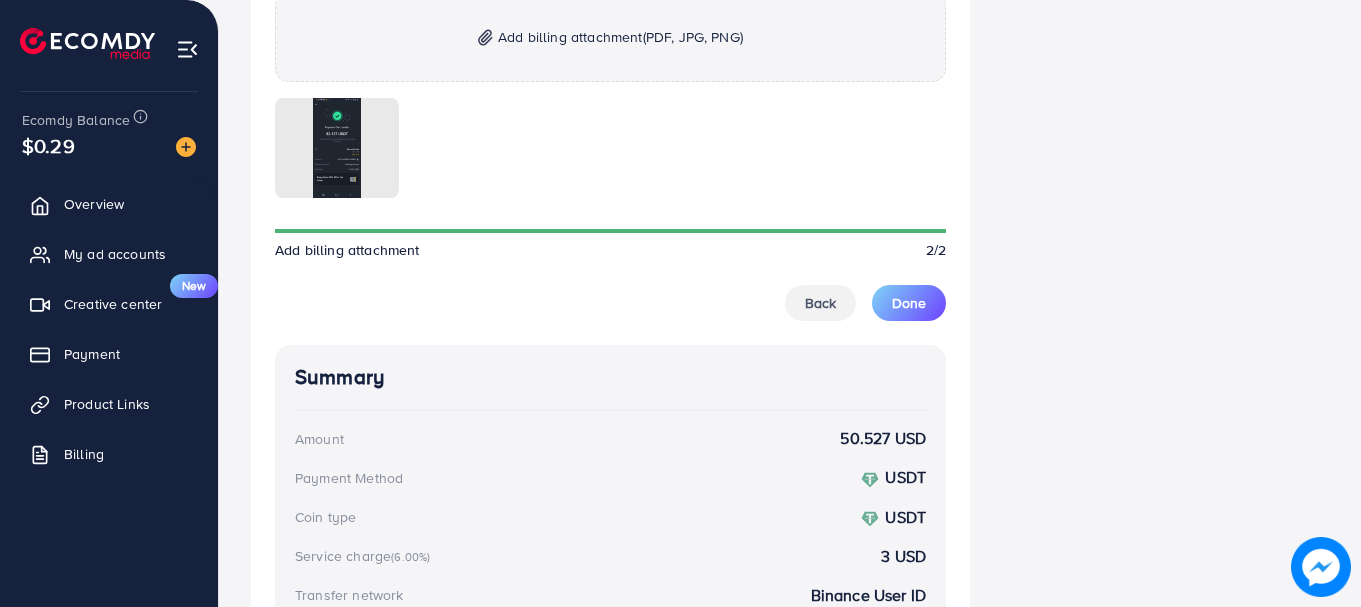 scroll, scrollTop: 1254, scrollLeft: 0, axis: vertical 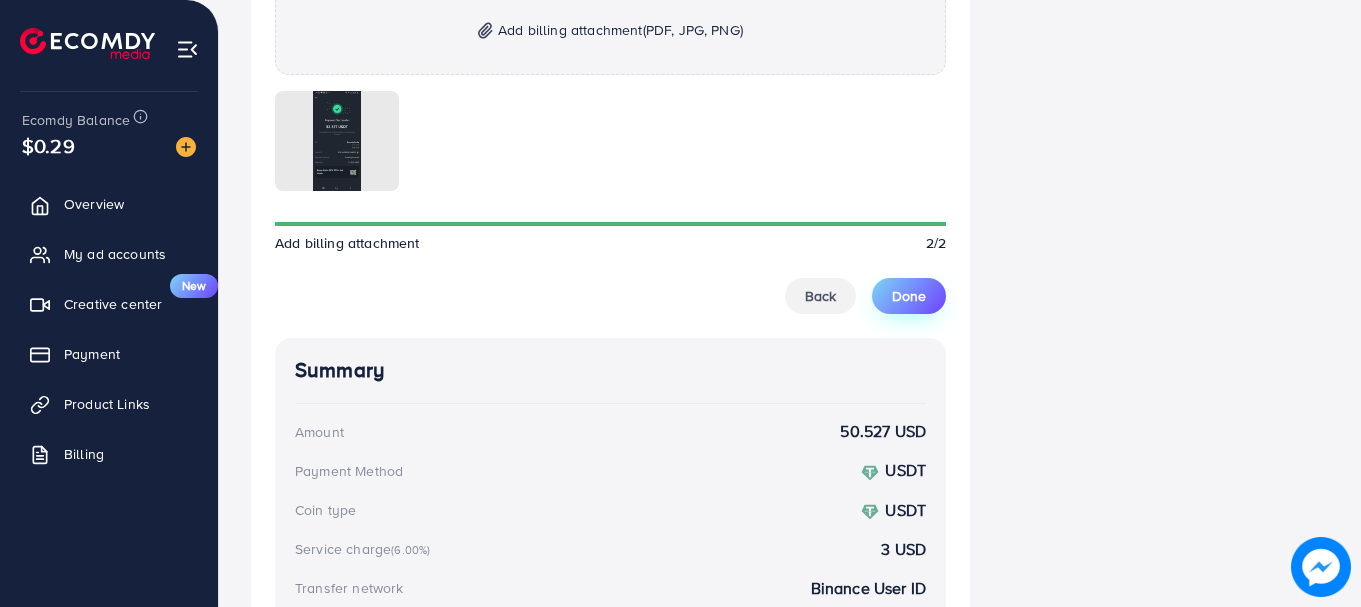 click on "Done" at bounding box center [909, 296] 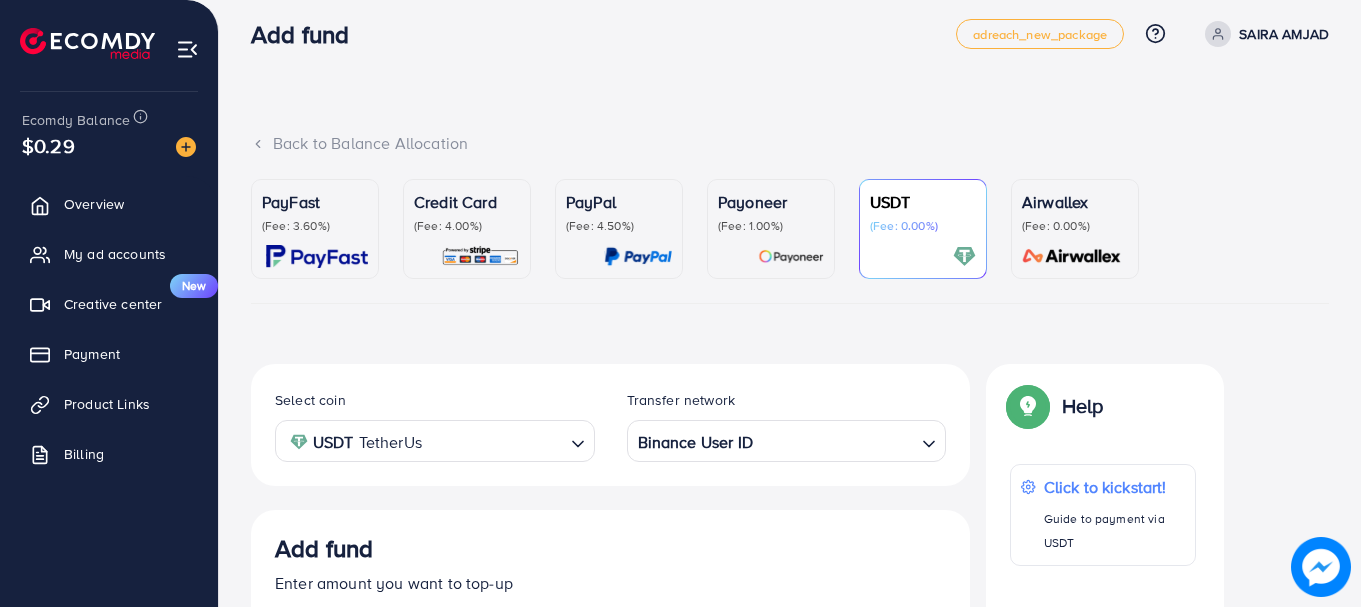 scroll, scrollTop: 0, scrollLeft: 0, axis: both 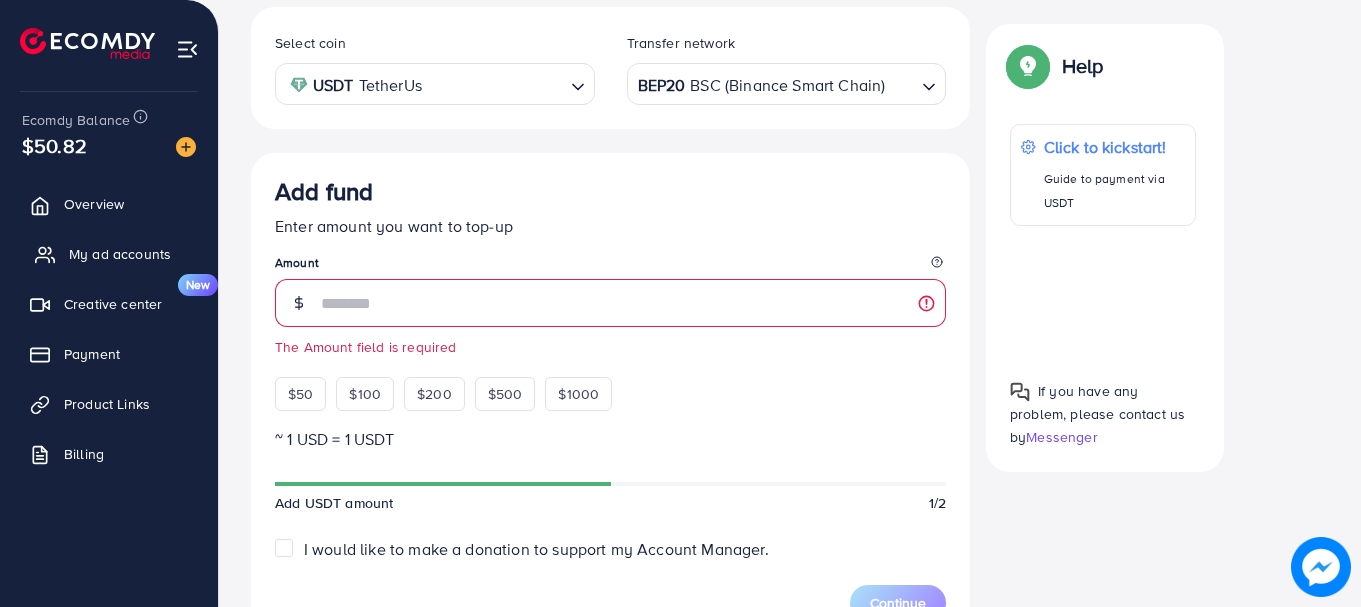 click on "My ad accounts" at bounding box center (120, 254) 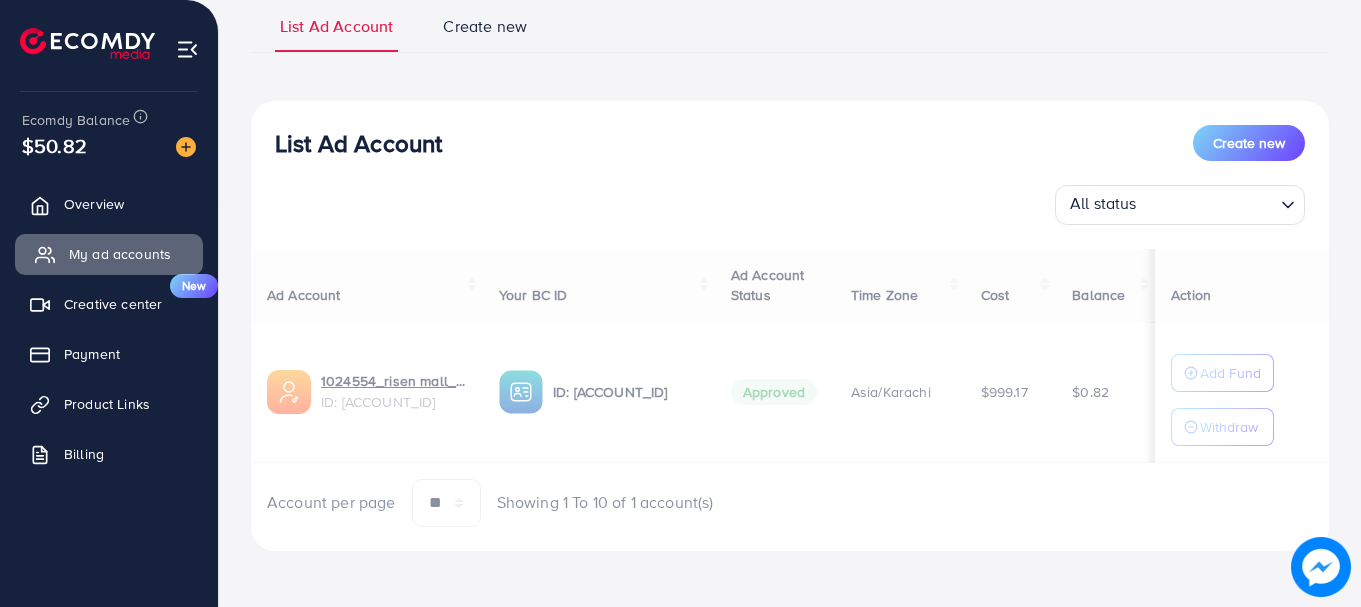scroll, scrollTop: 0, scrollLeft: 0, axis: both 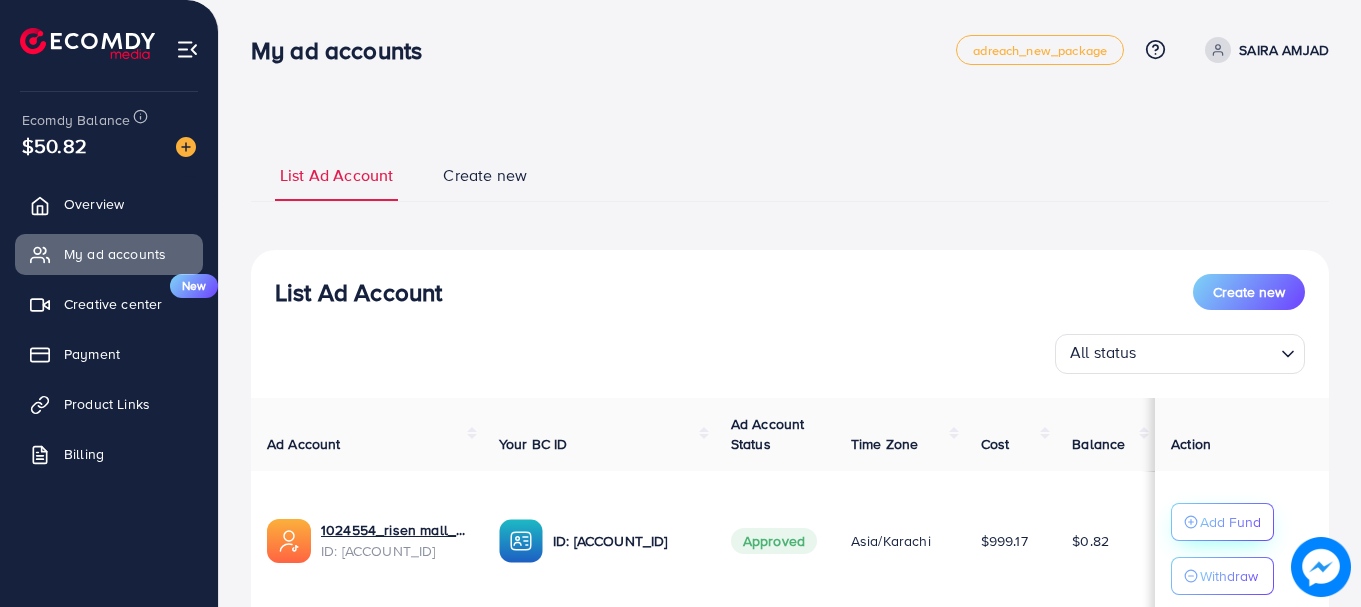 click on "Add Fund" at bounding box center [1230, 522] 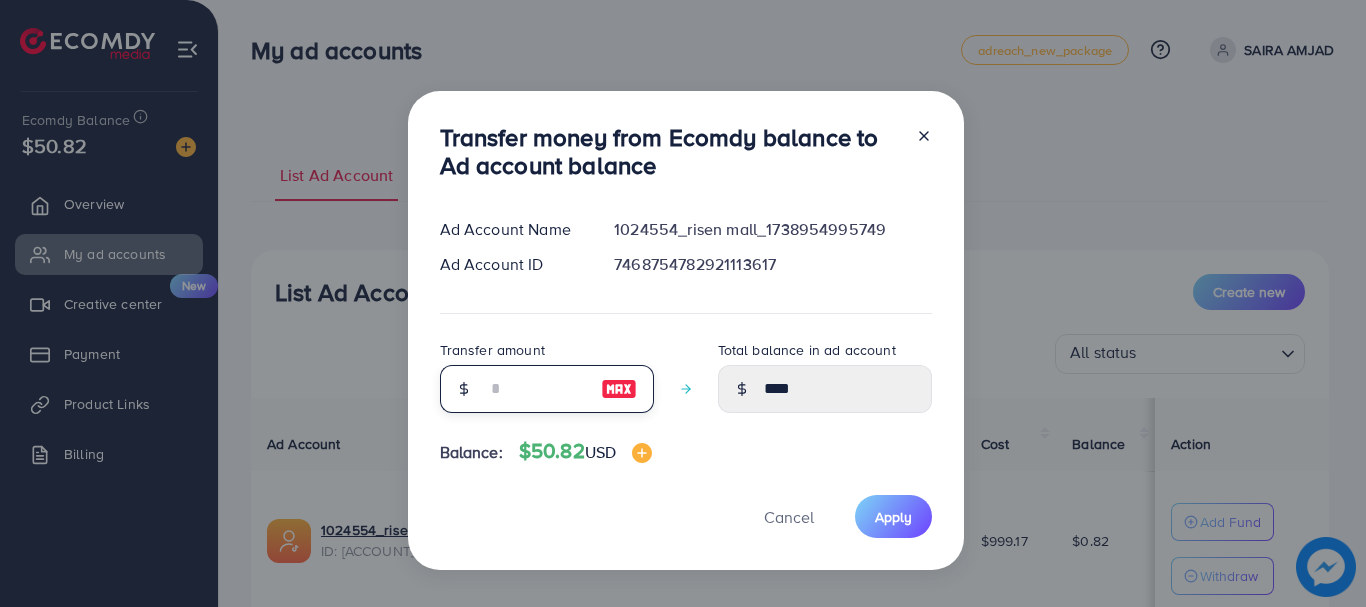 click at bounding box center (536, 389) 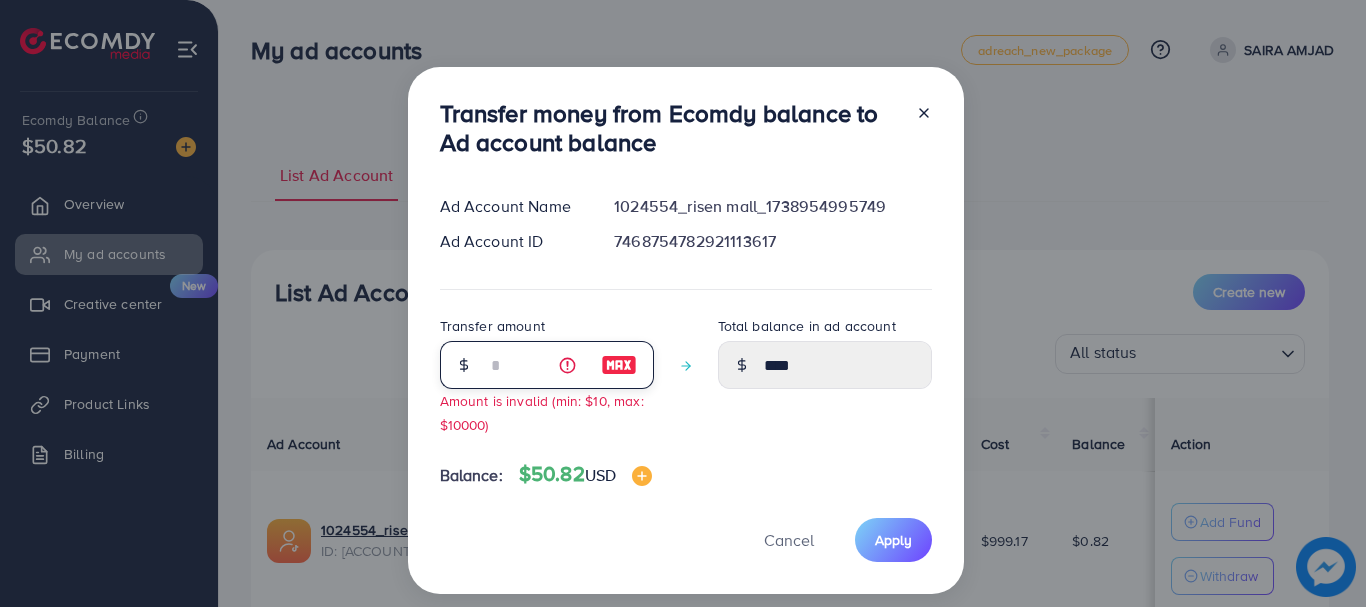 type on "****" 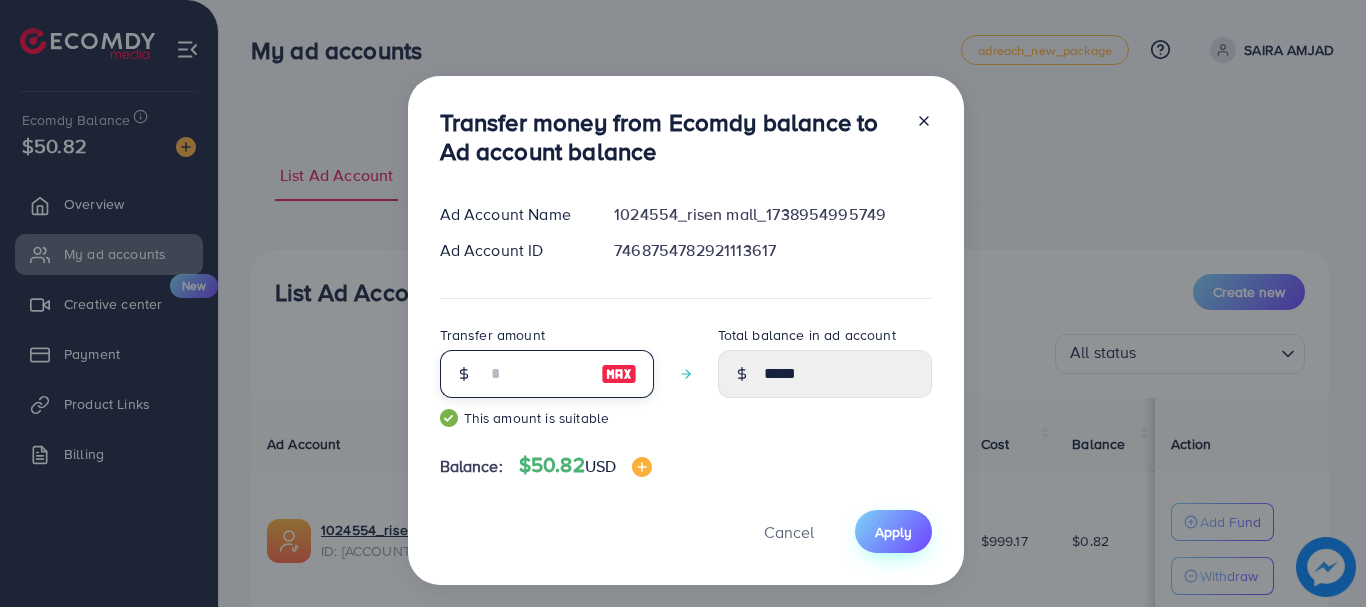 type on "**" 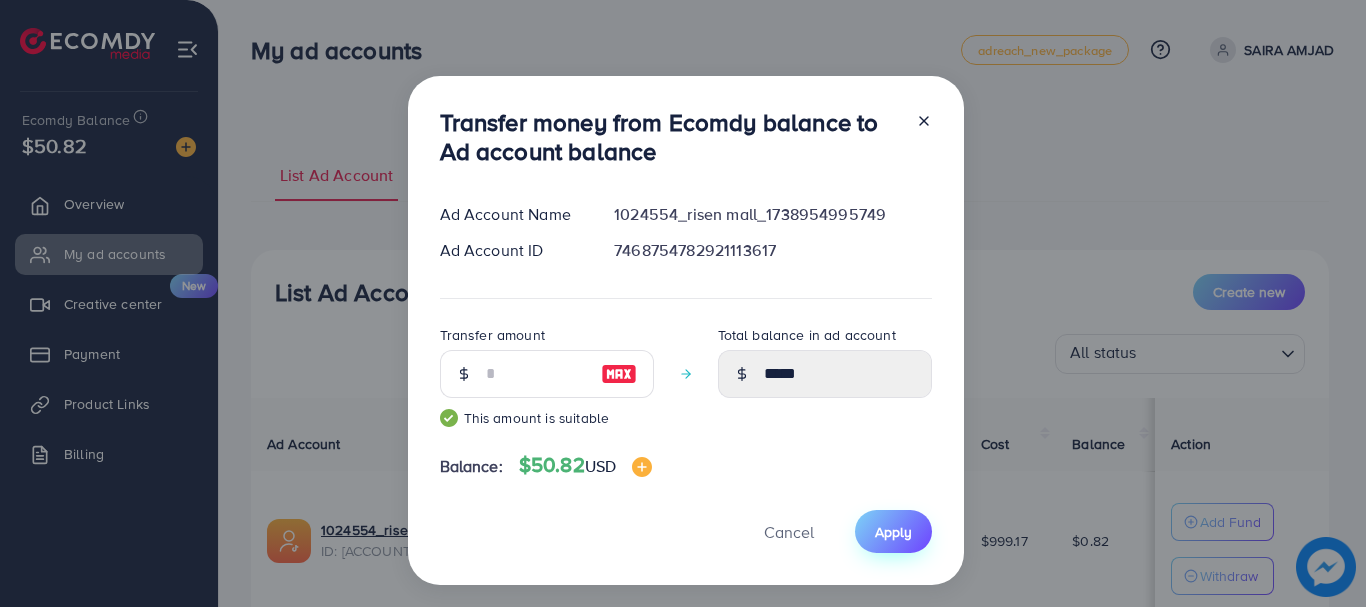 click on "Apply" at bounding box center (893, 531) 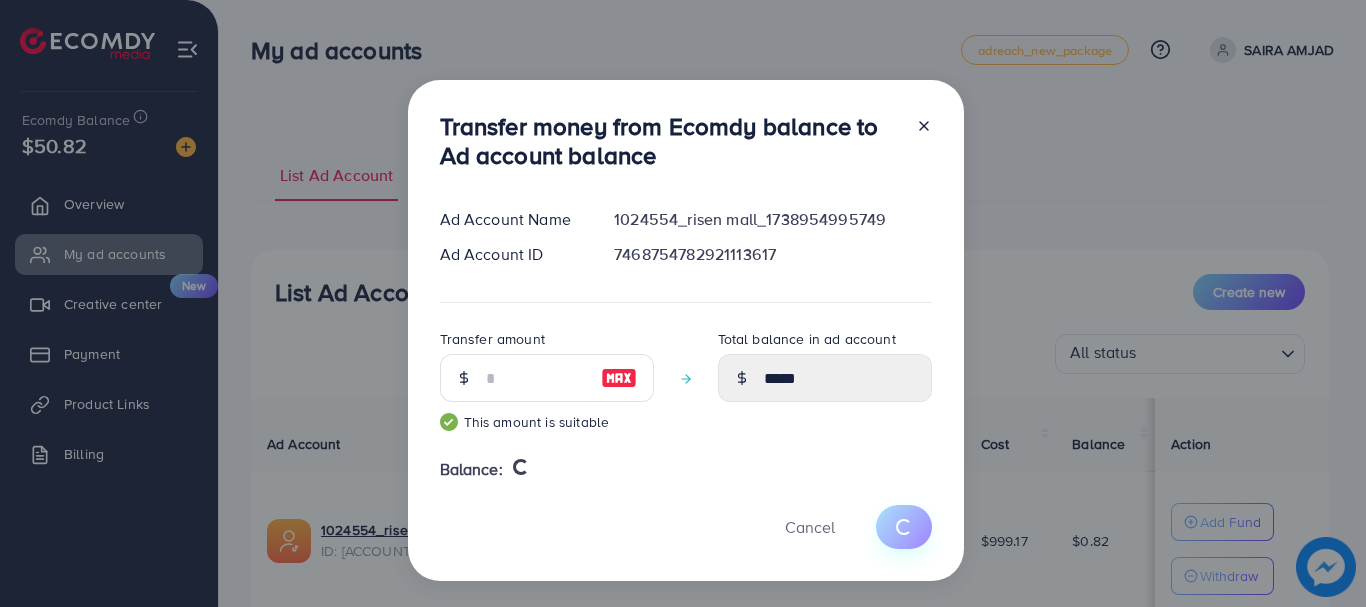 type 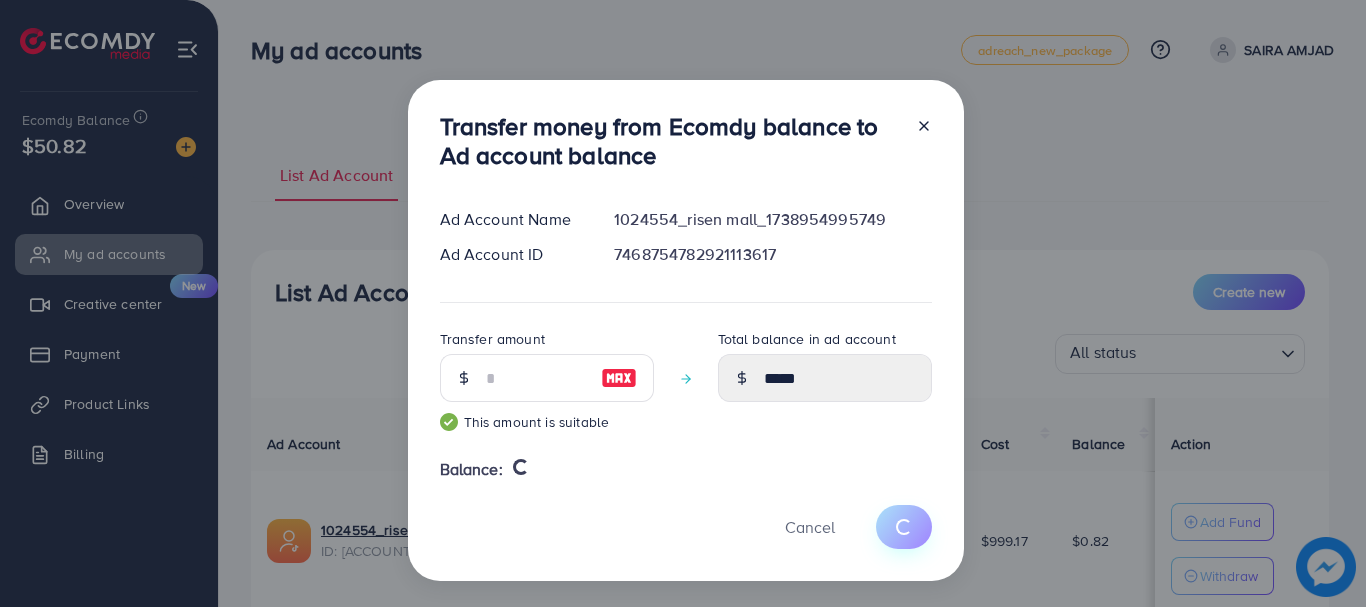 type on "****" 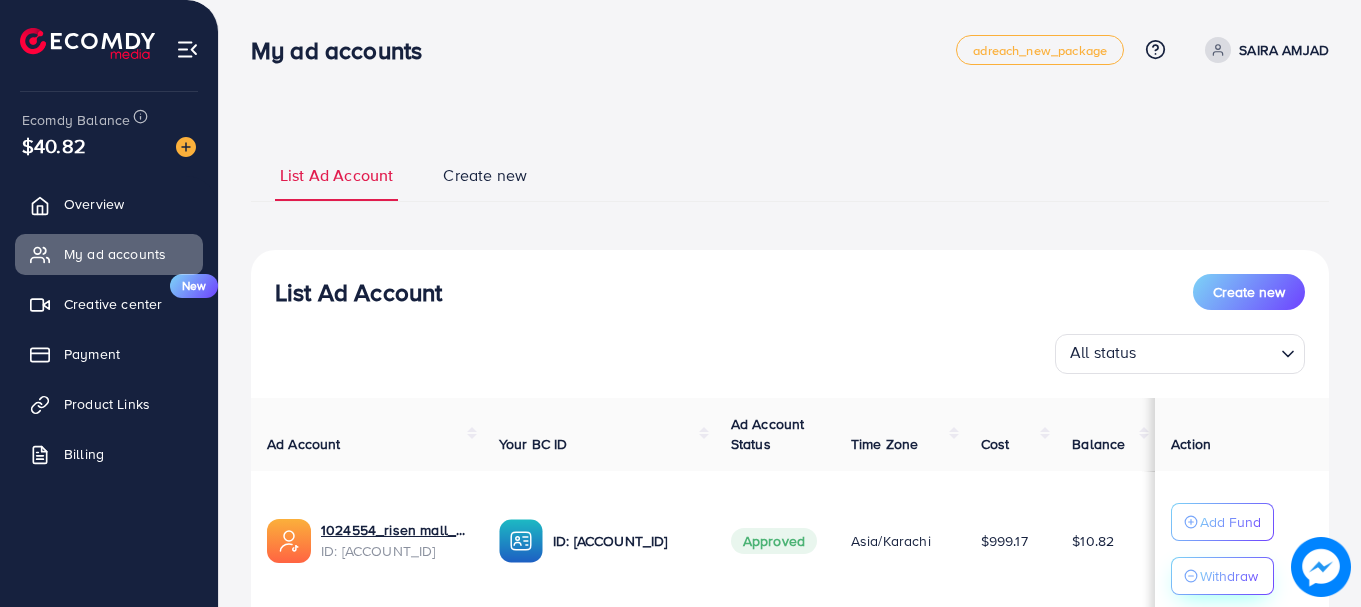 click on "Withdraw" at bounding box center (1229, 576) 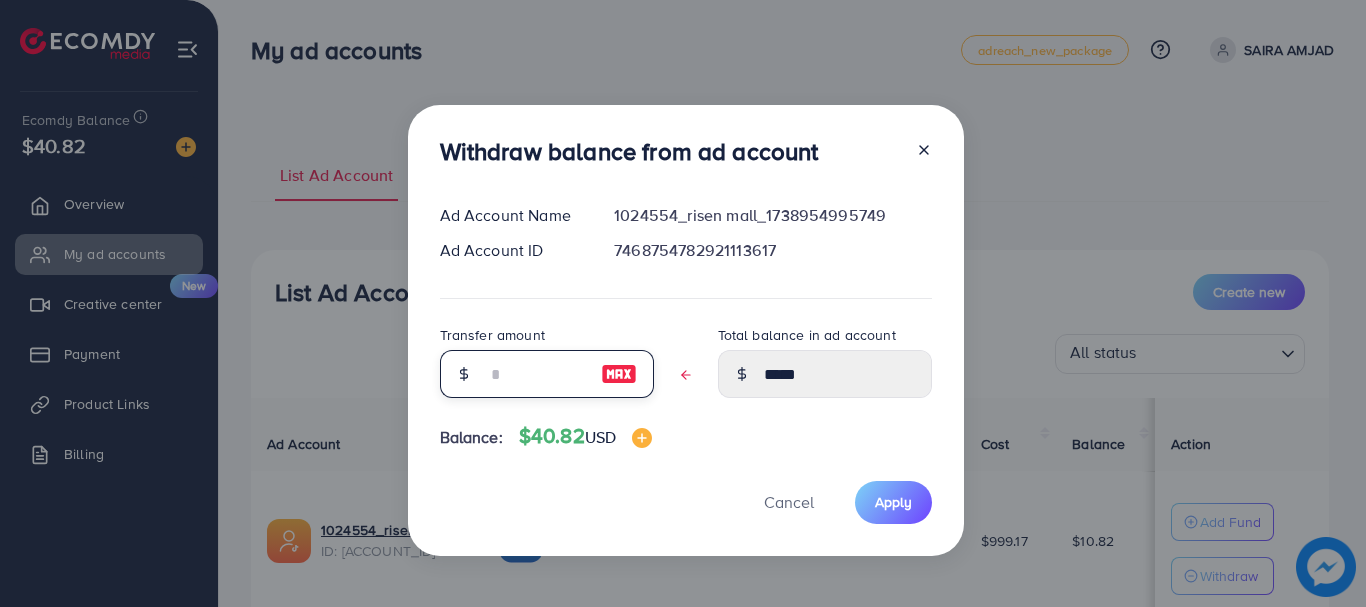 click at bounding box center [536, 374] 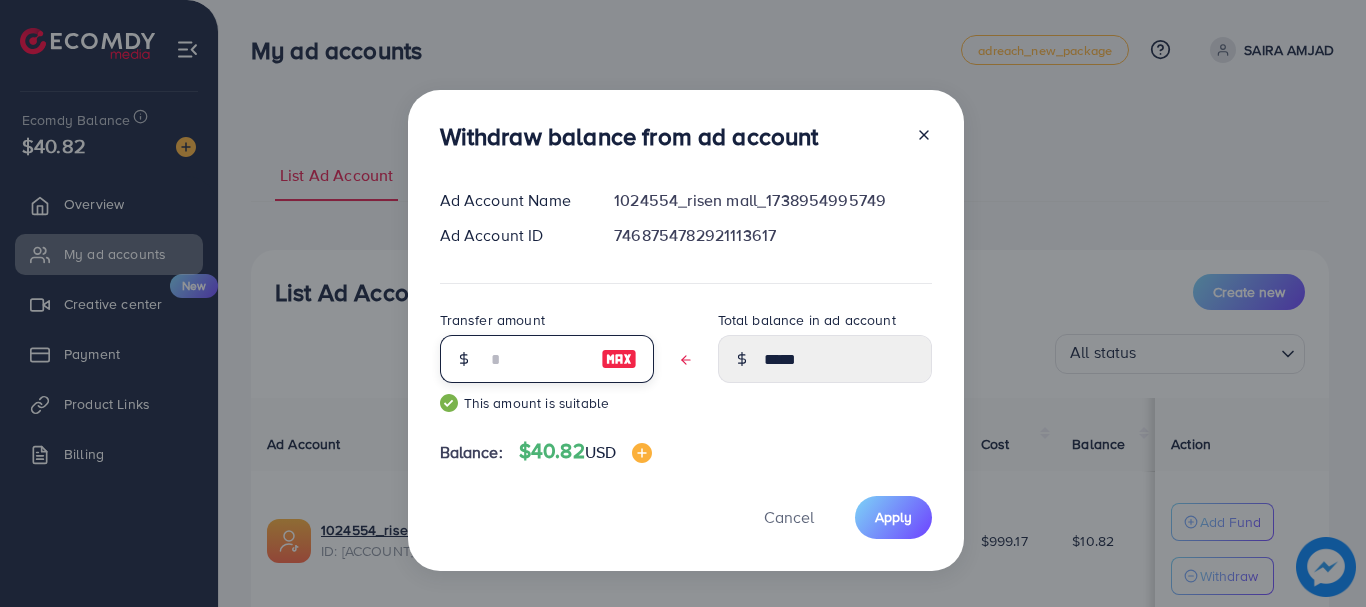 type on "*" 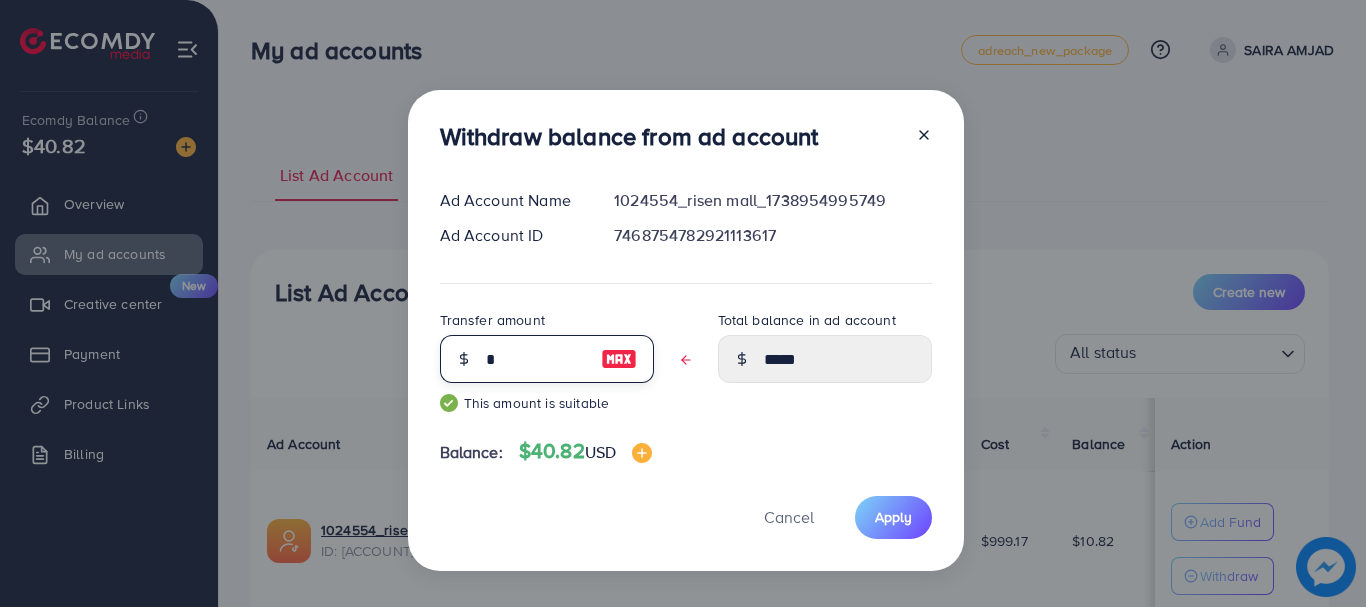 type on "****" 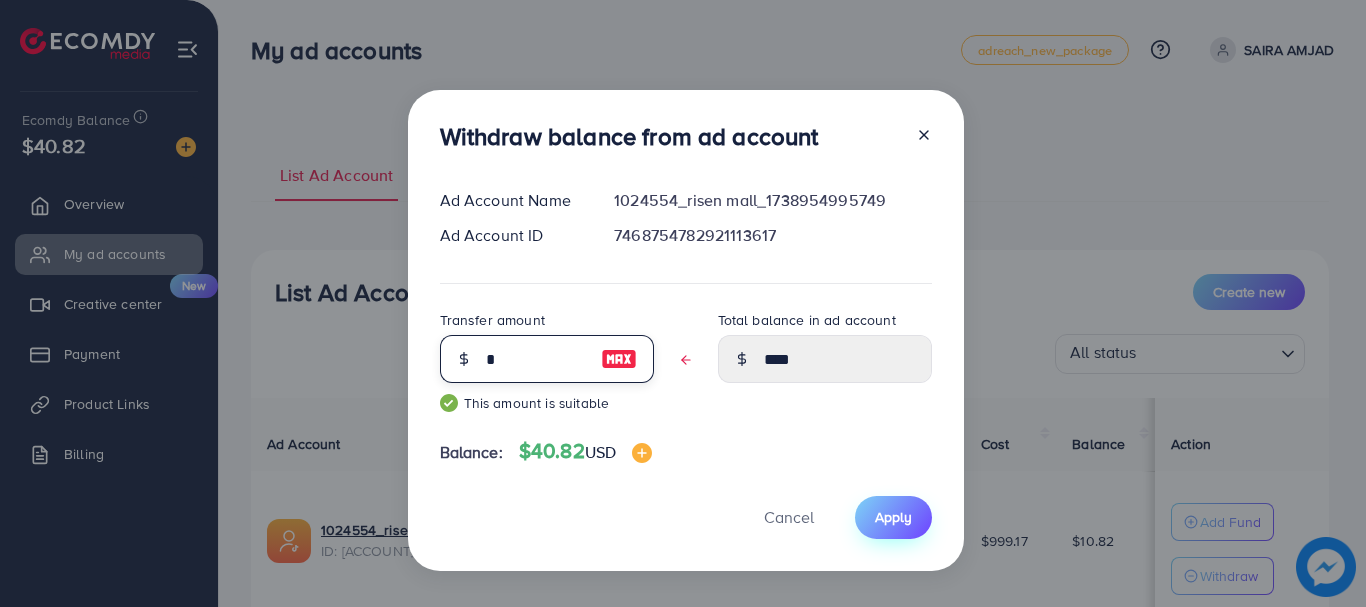 type on "*" 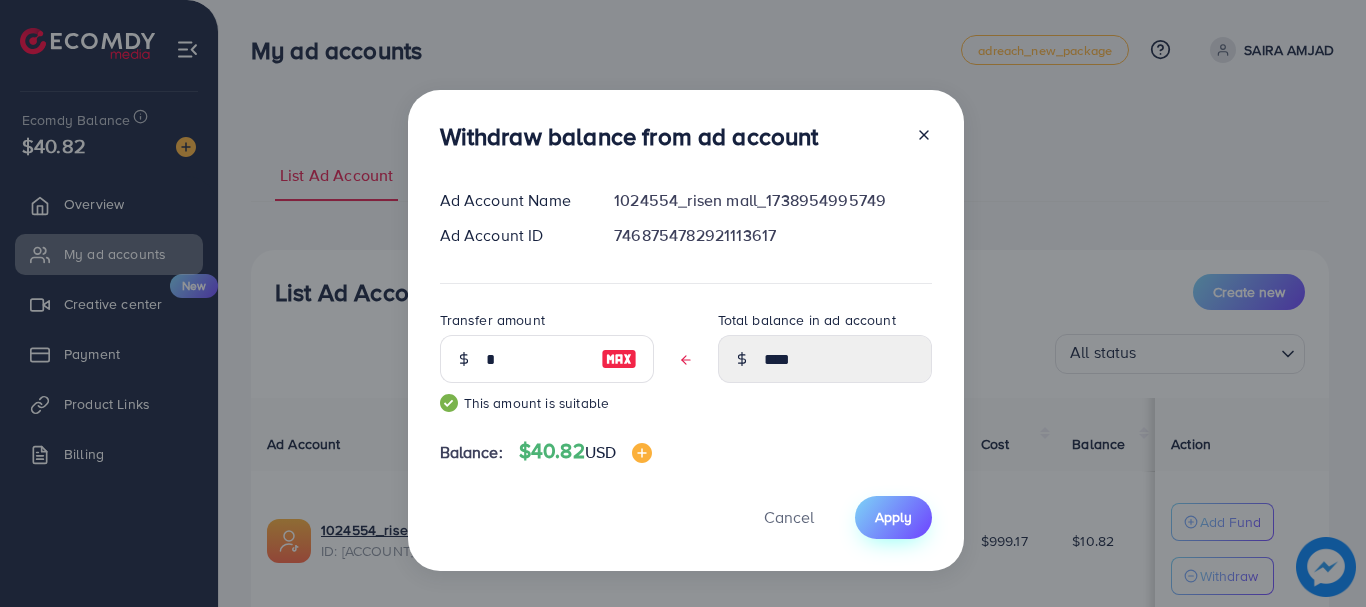 click on "Apply" at bounding box center [893, 517] 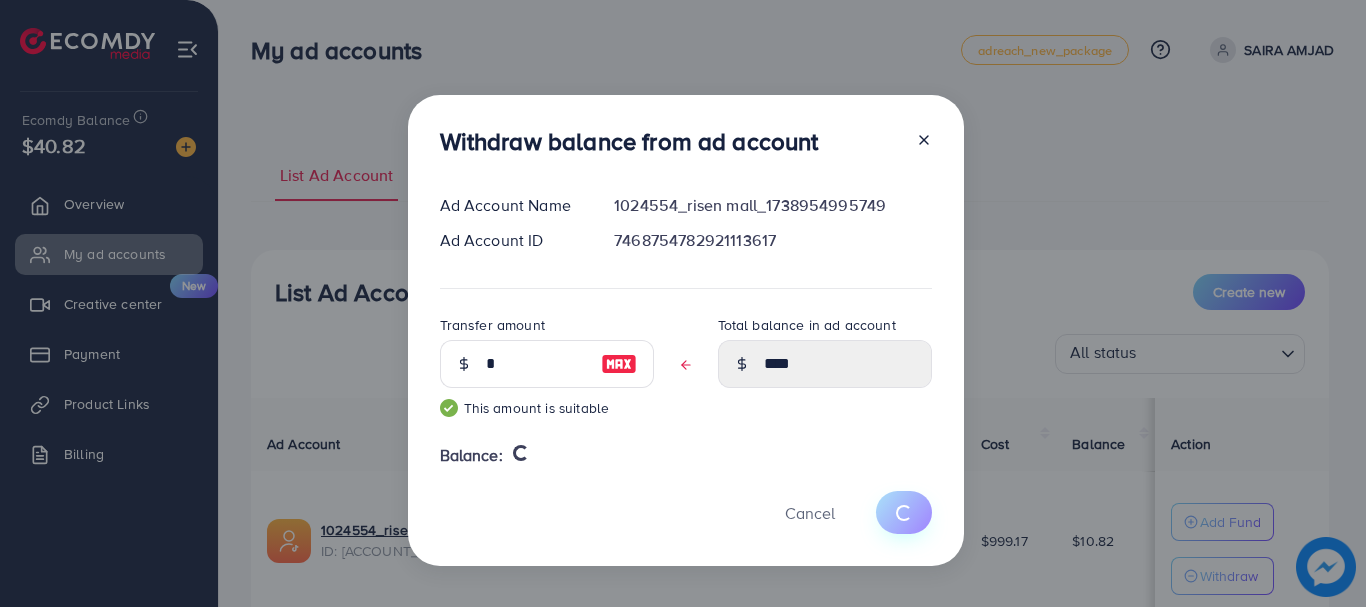 type 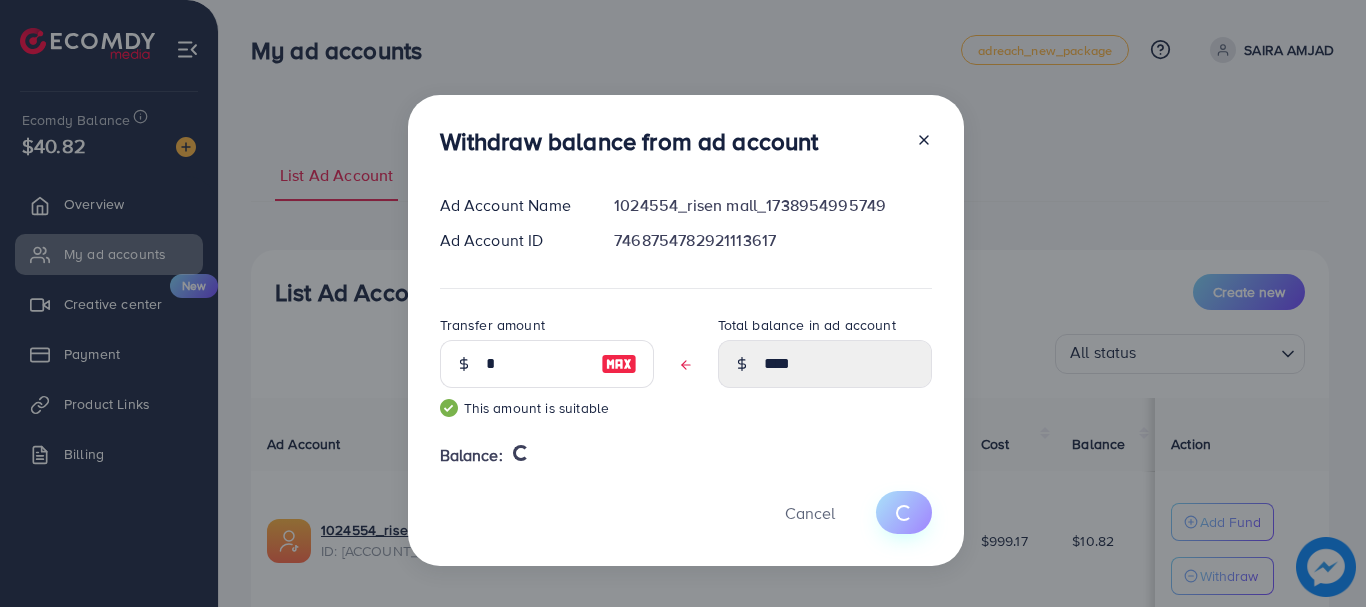 type on "*****" 